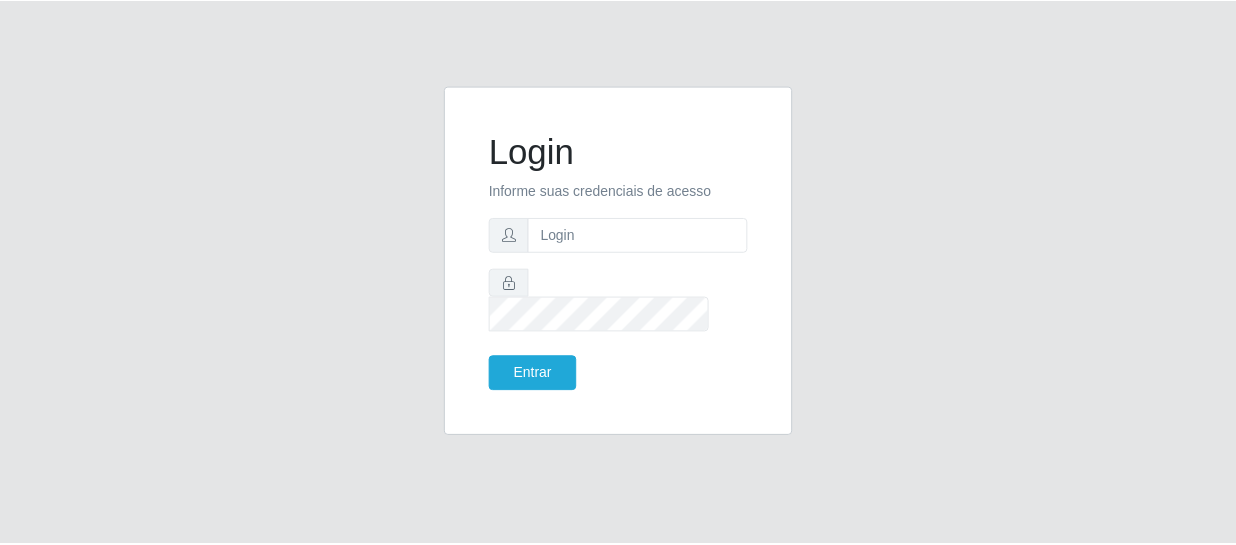 scroll, scrollTop: 0, scrollLeft: 0, axis: both 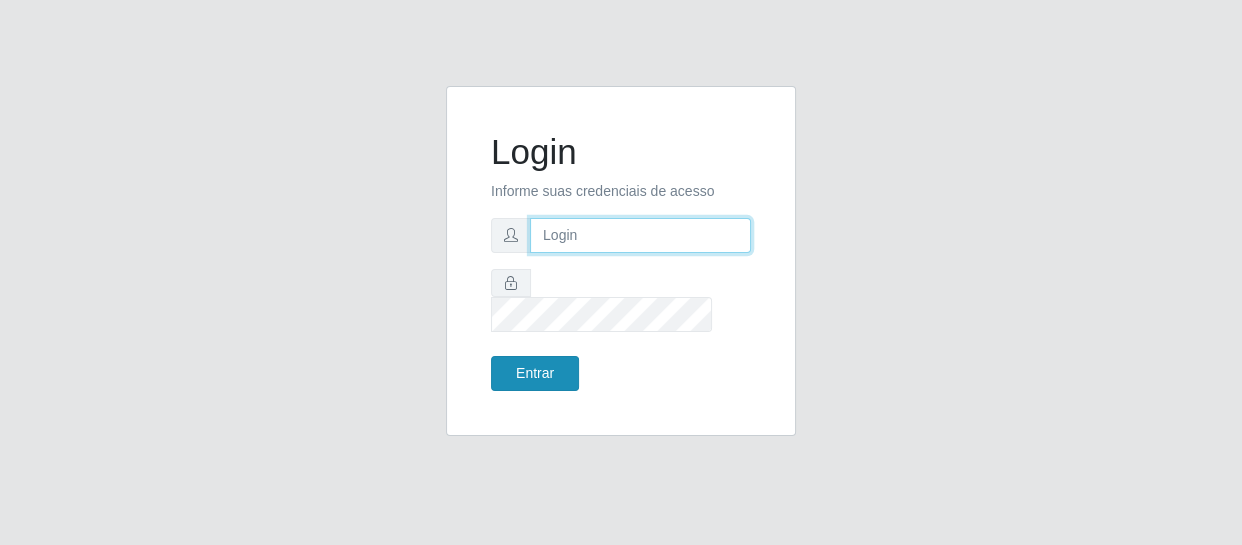 type on "[EMAIL]" 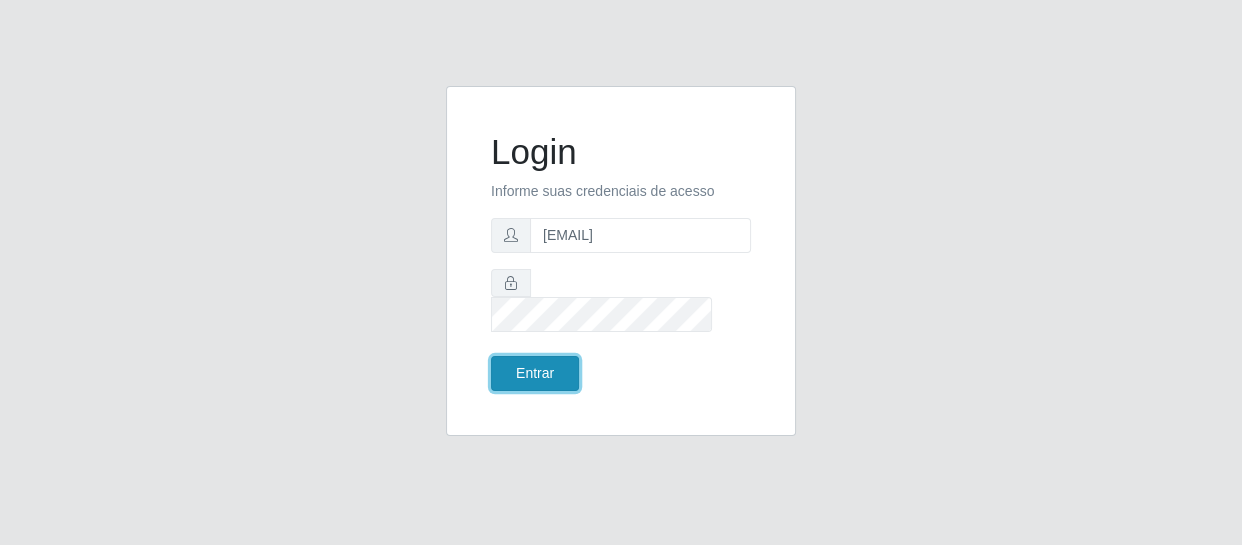 click on "Entrar" at bounding box center [535, 373] 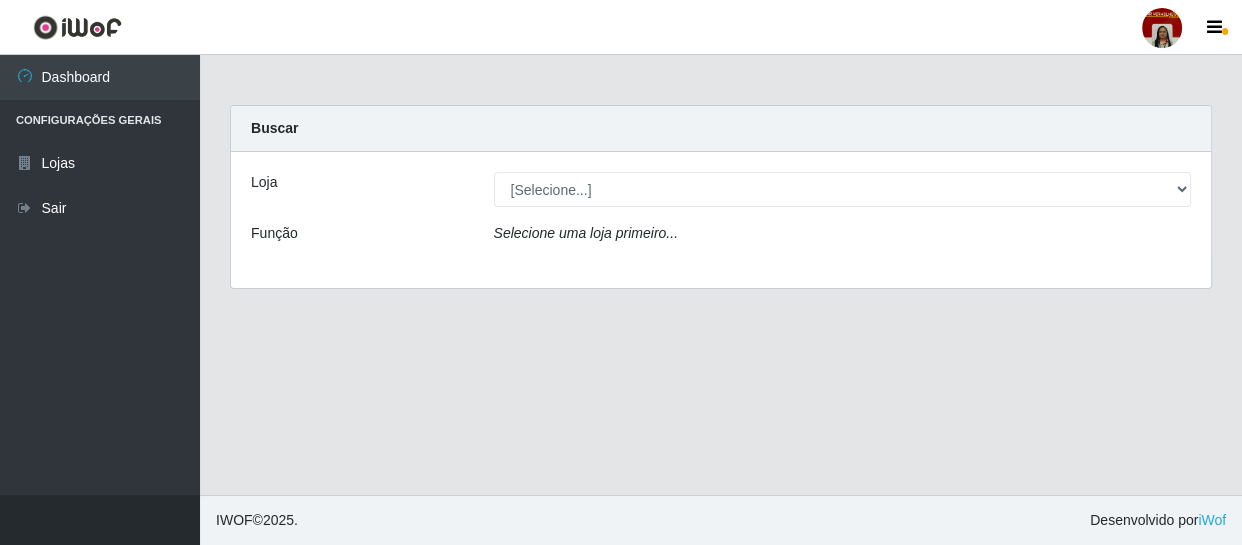 click on "[Selecione...] Mar Vermelho - Loja 04" at bounding box center [843, 189] 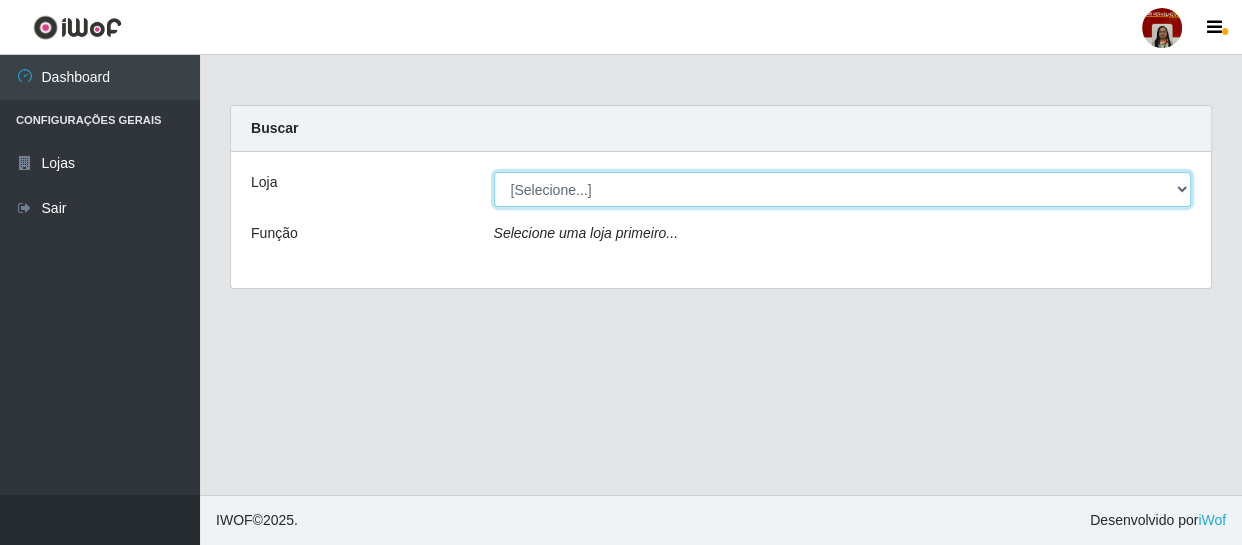 click on "[Selecione...] Mar Vermelho - Loja 04" at bounding box center (843, 189) 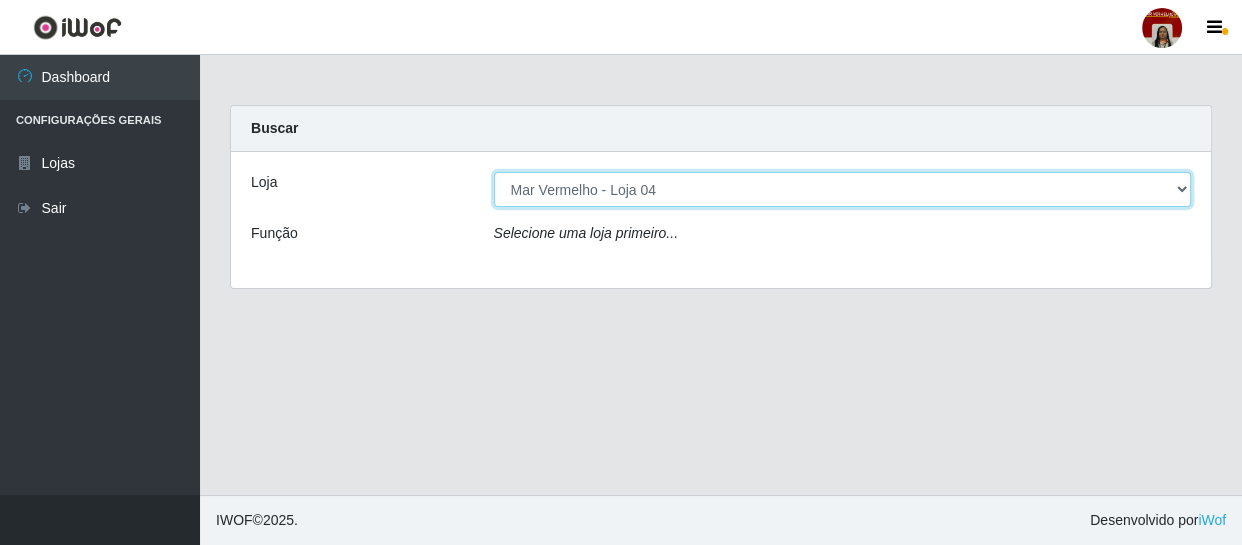 click on "[Selecione...] Mar Vermelho - Loja 04" at bounding box center [843, 189] 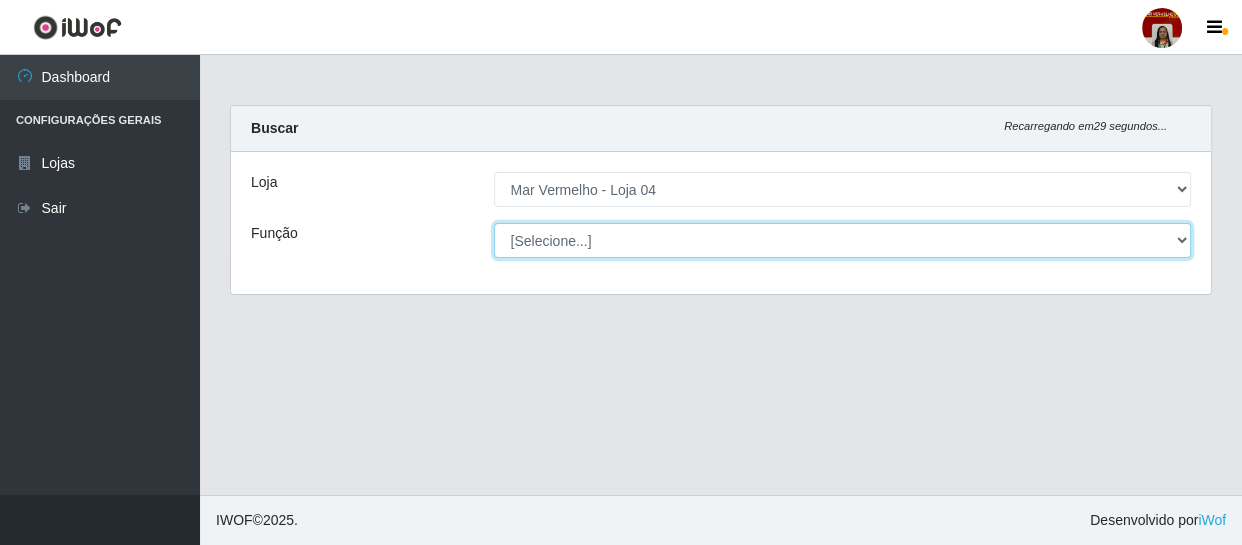 click on "[Selecione...] ASG ASG + ASG ++ Auxiliar de Depósito  Auxiliar de Depósito + Auxiliar de Depósito ++ Auxiliar de Estacionamento Auxiliar de Estacionamento + Auxiliar de Estacionamento ++ Balconista de Frios Balconista de Frios + Balconista de Padaria  Balconista de Padaria + Embalador Embalador + Embalador ++ Operador de Caixa Operador de Caixa + Operador de Caixa ++ Repositor  Repositor + Repositor ++ Repositor de Frios Repositor de Frios + Repositor de Frios ++ Repositor de Hortifruti Repositor de Hortifruti + Repositor de Hortifruti ++" at bounding box center (843, 240) 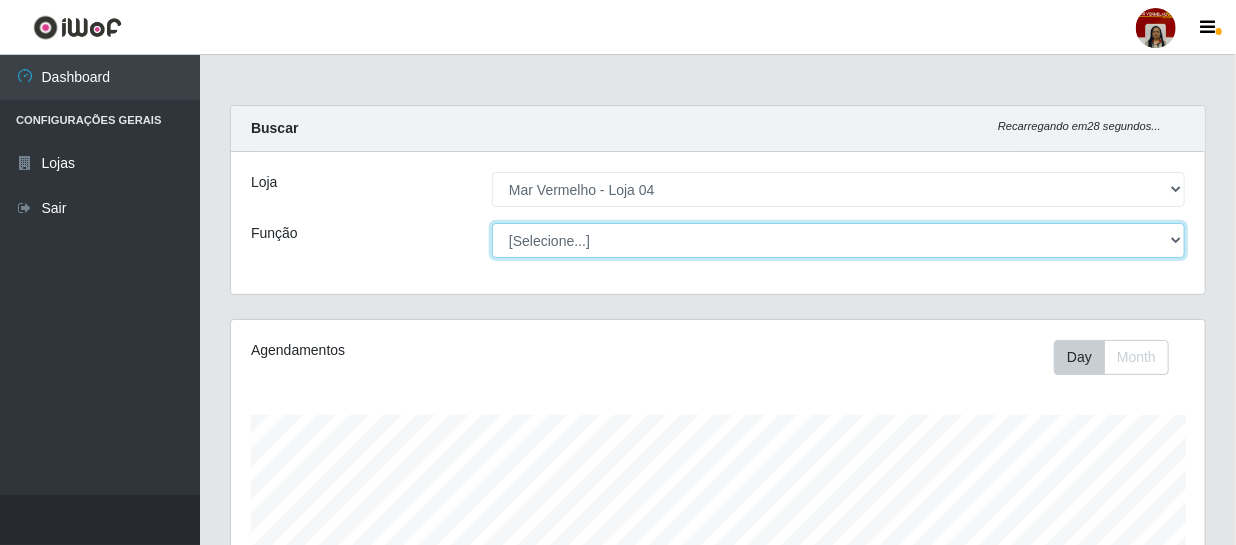 scroll, scrollTop: 999585, scrollLeft: 999025, axis: both 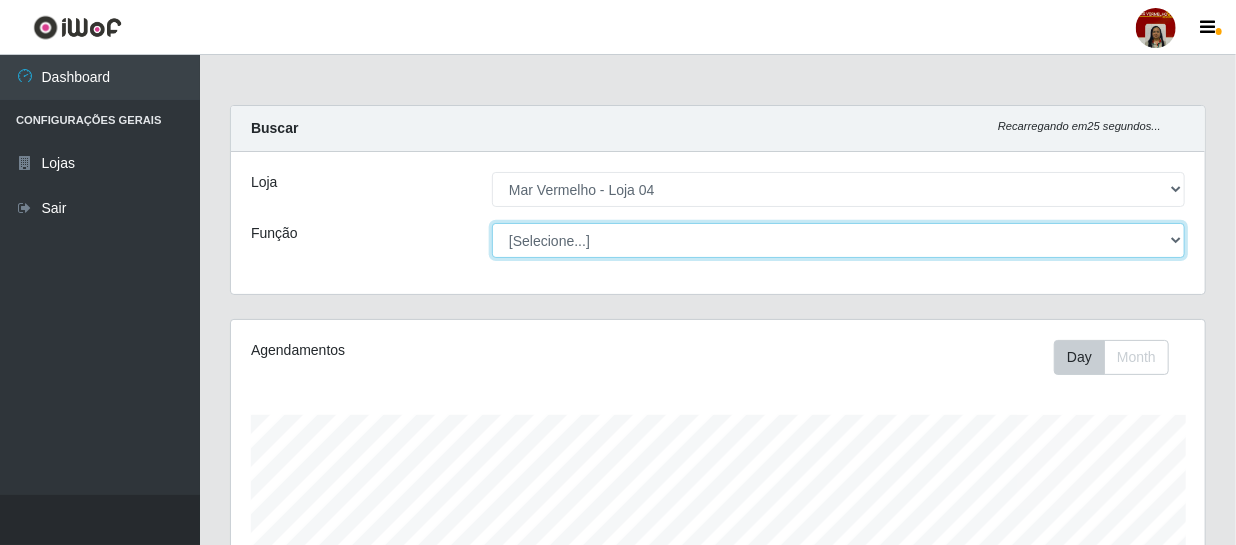 select on "22" 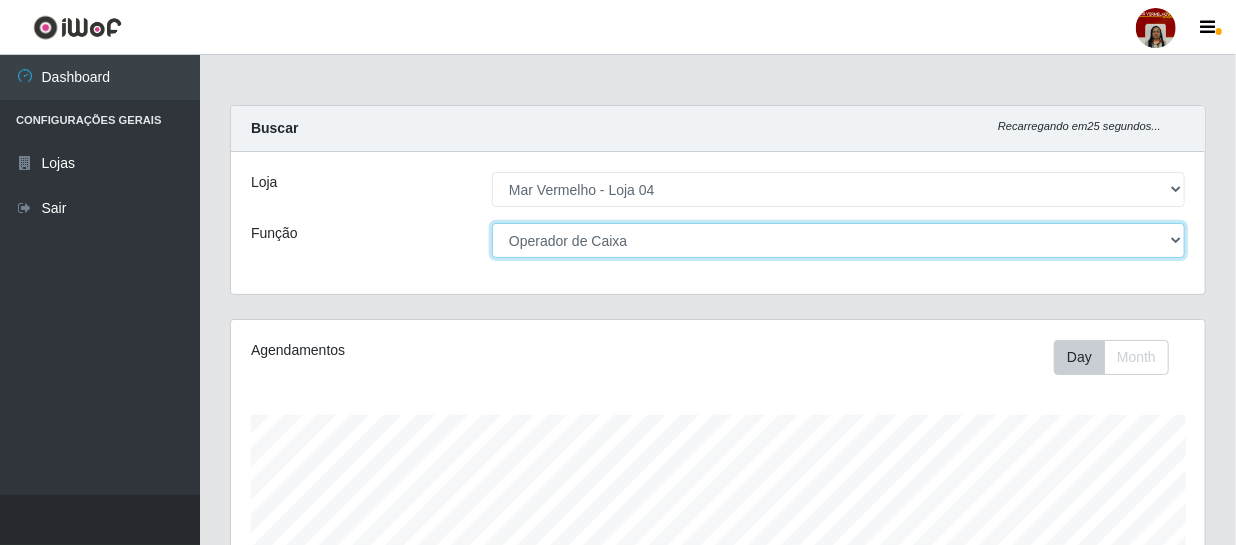 click on "[Selecione...] ASG ASG + ASG ++ Auxiliar de Depósito  Auxiliar de Depósito + Auxiliar de Depósito ++ Auxiliar de Estacionamento Auxiliar de Estacionamento + Auxiliar de Estacionamento ++ Balconista de Frios Balconista de Frios + Balconista de Padaria  Balconista de Padaria + Embalador Embalador + Embalador ++ Operador de Caixa Operador de Caixa + Operador de Caixa ++ Repositor  Repositor + Repositor ++ Repositor de Frios Repositor de Frios + Repositor de Frios ++ Repositor de Hortifruti Repositor de Hortifruti + Repositor de Hortifruti ++" at bounding box center (838, 240) 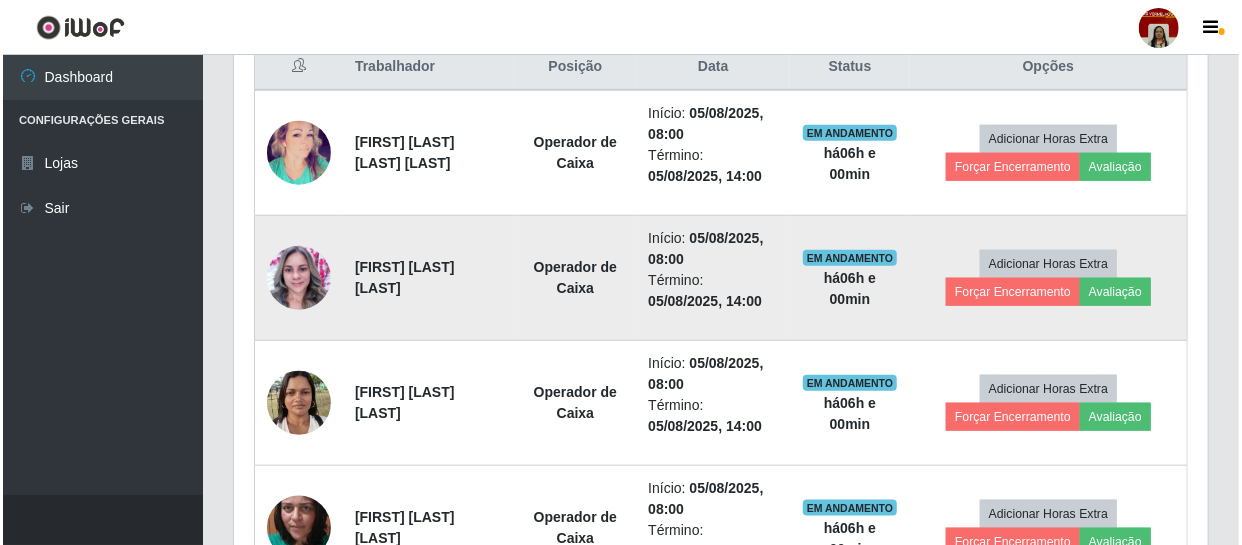 scroll, scrollTop: 818, scrollLeft: 0, axis: vertical 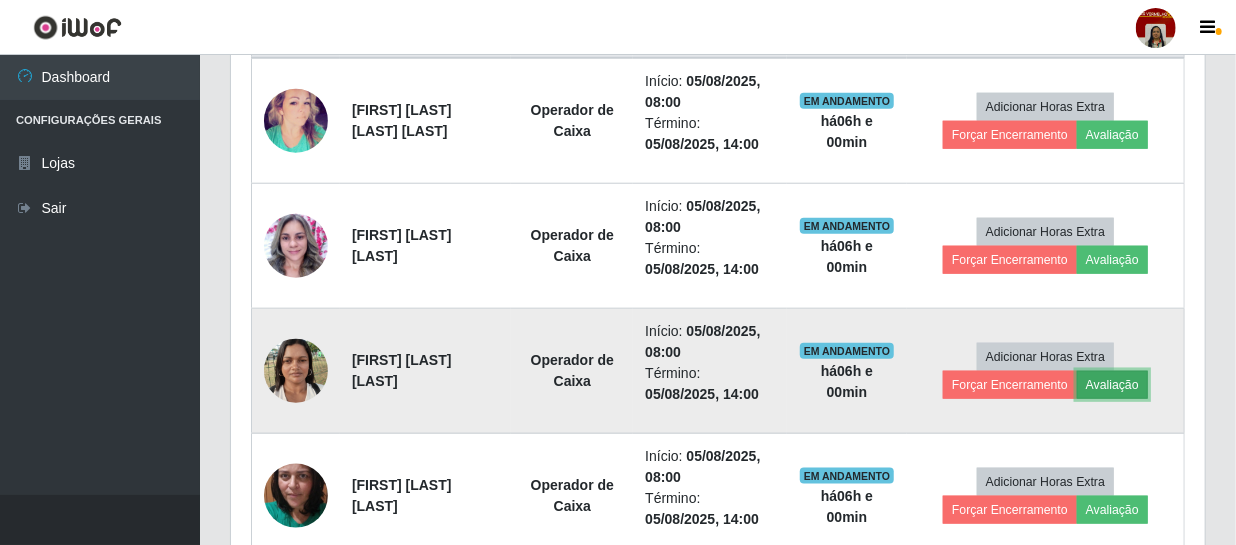 click on "Avaliação" at bounding box center [1112, 385] 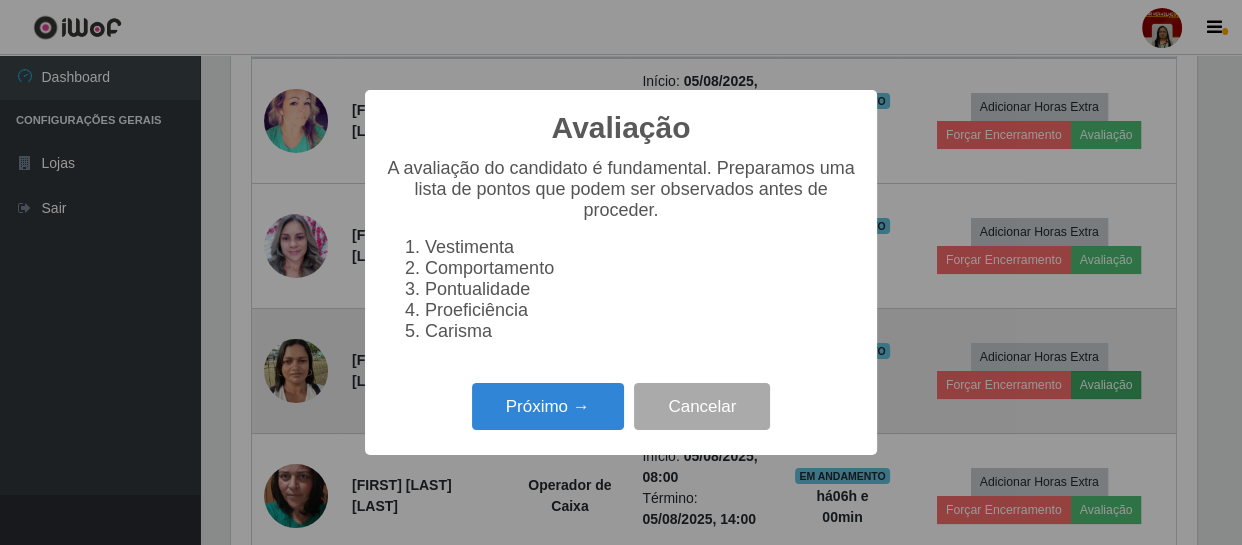 scroll, scrollTop: 999585, scrollLeft: 999033, axis: both 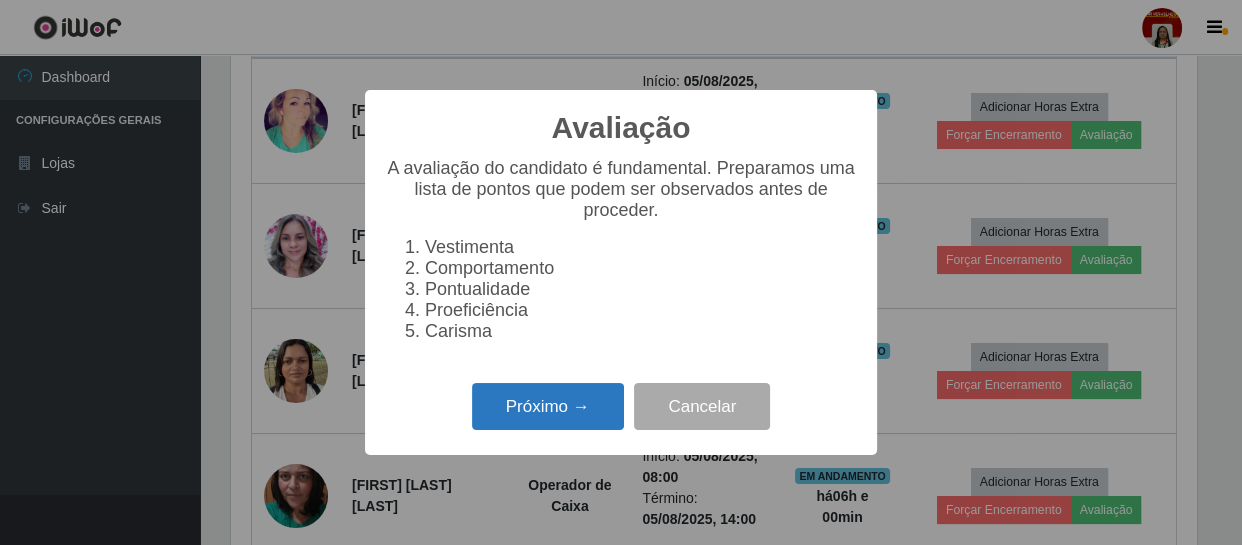 click on "Próximo →" at bounding box center (548, 406) 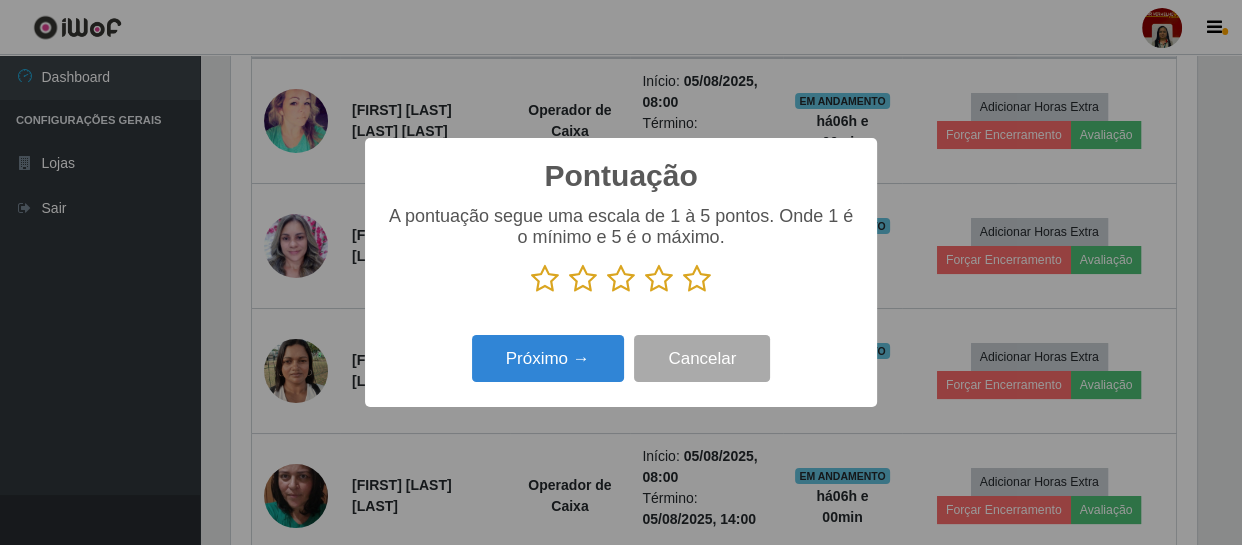 click at bounding box center (697, 279) 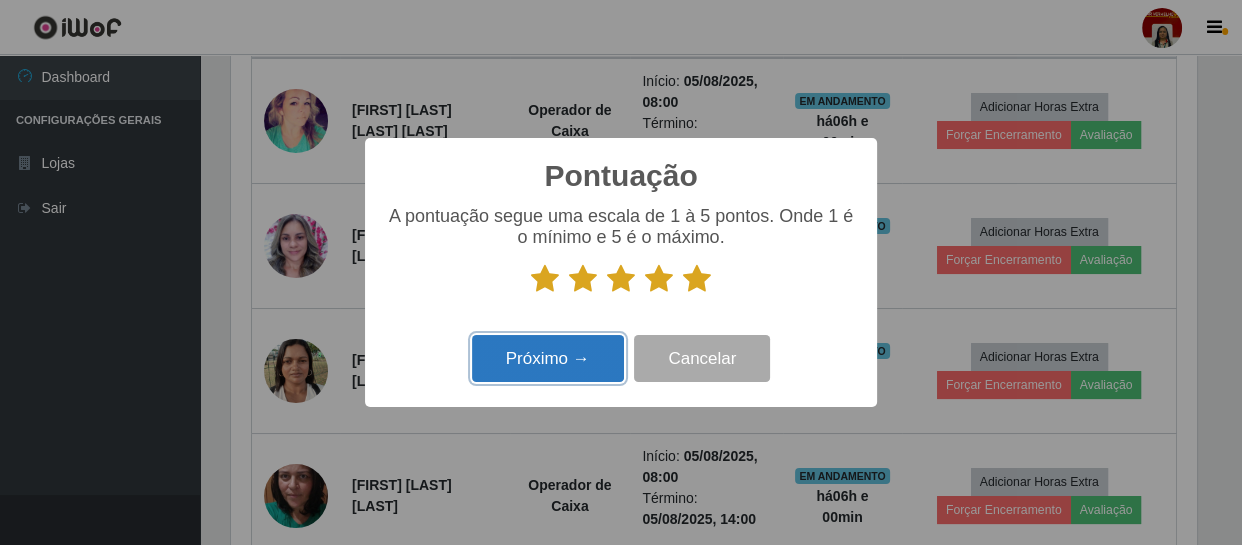 click on "Próximo →" at bounding box center (548, 358) 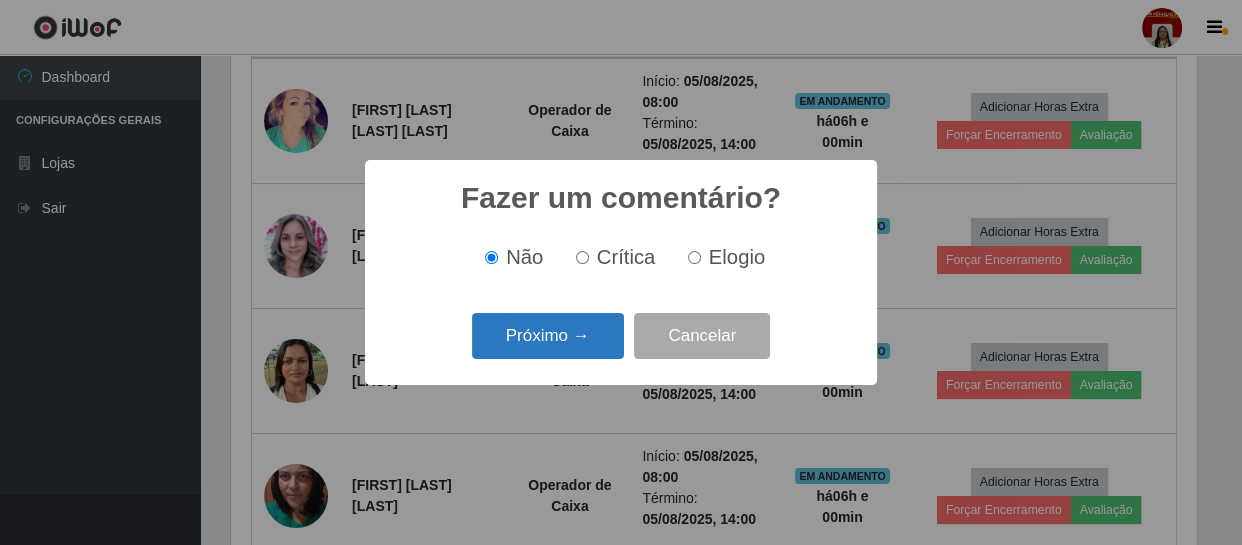 click on "Próximo →" at bounding box center [548, 336] 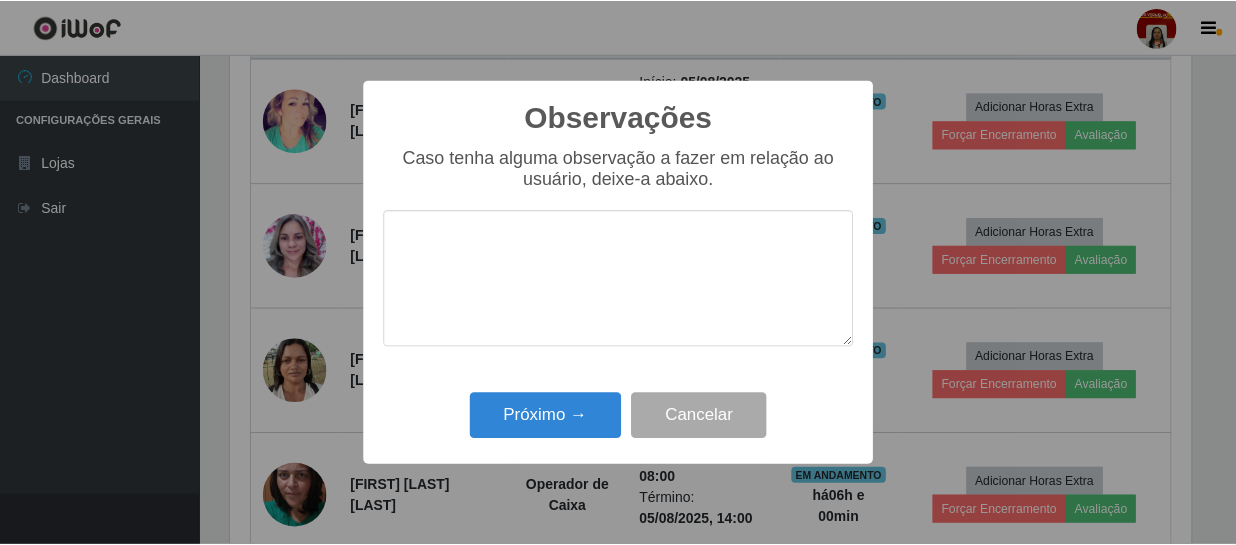 scroll, scrollTop: 999585, scrollLeft: 999033, axis: both 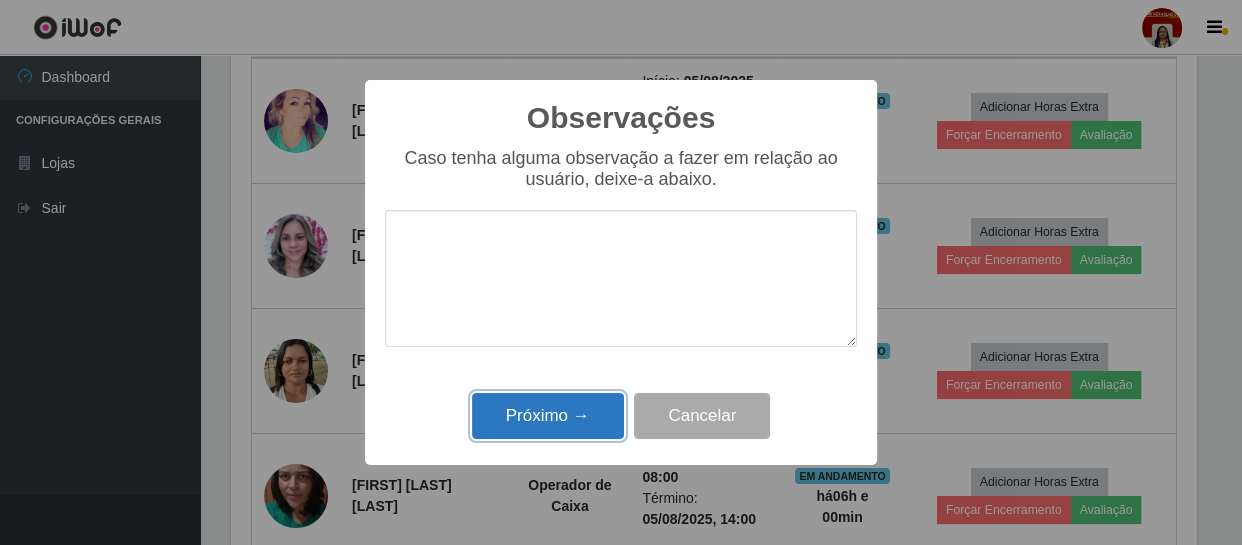 click on "Próximo →" at bounding box center (548, 416) 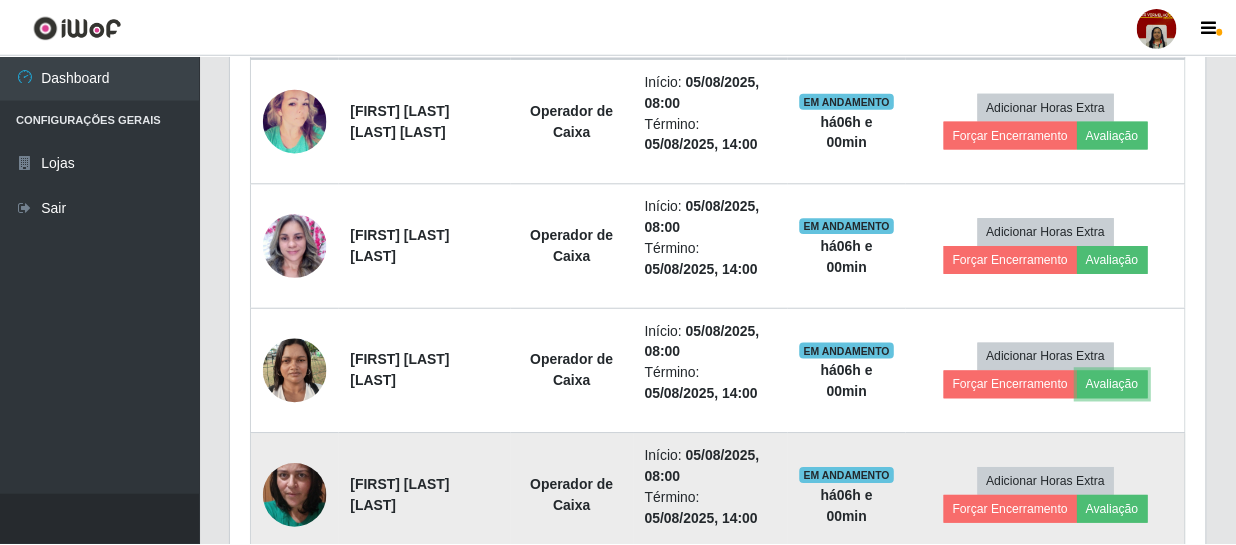 scroll, scrollTop: 999585, scrollLeft: 999025, axis: both 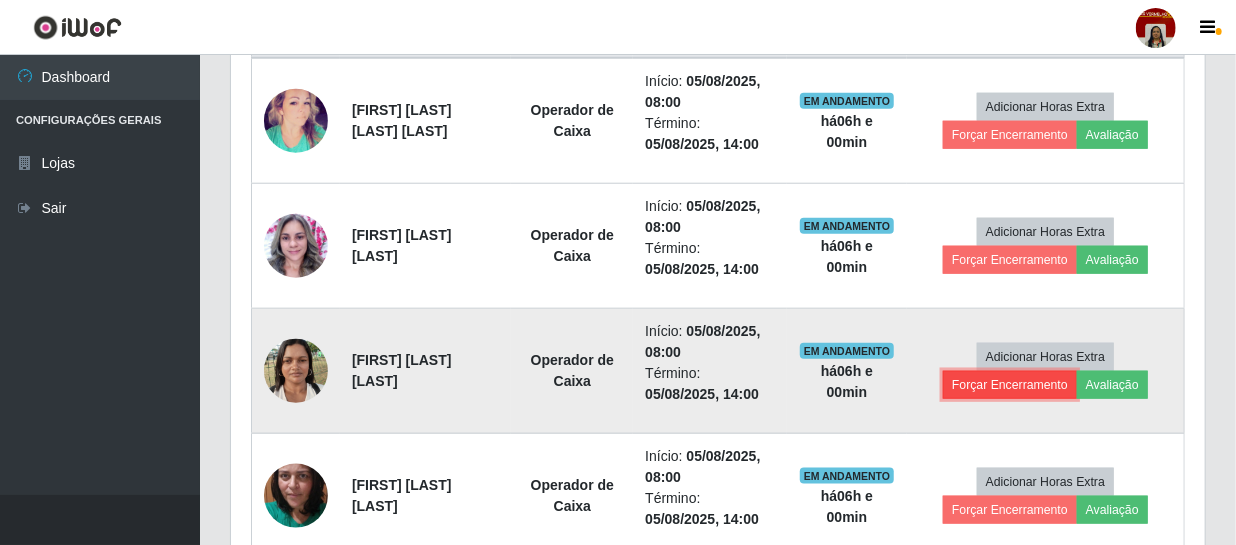 click on "Forçar Encerramento" at bounding box center [1010, 385] 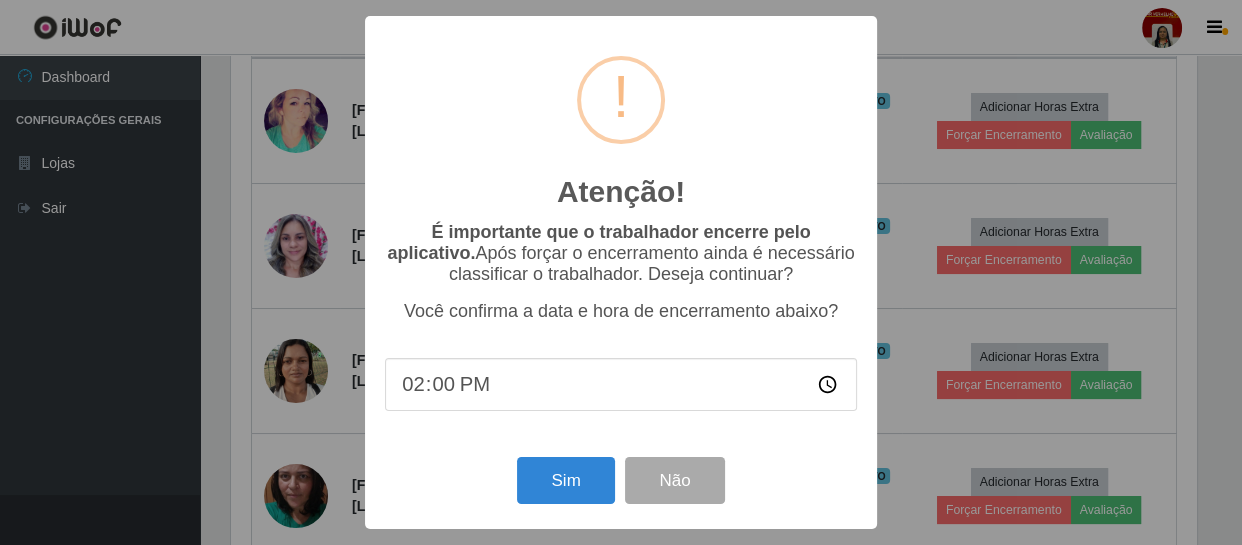 scroll, scrollTop: 999585, scrollLeft: 999033, axis: both 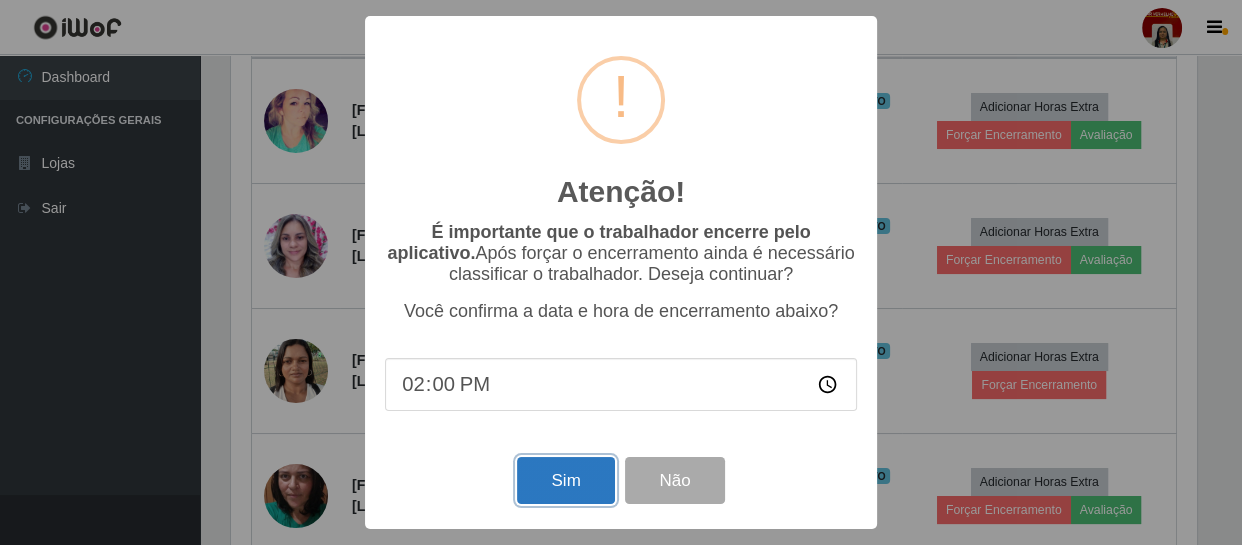 click on "Sim" at bounding box center [565, 480] 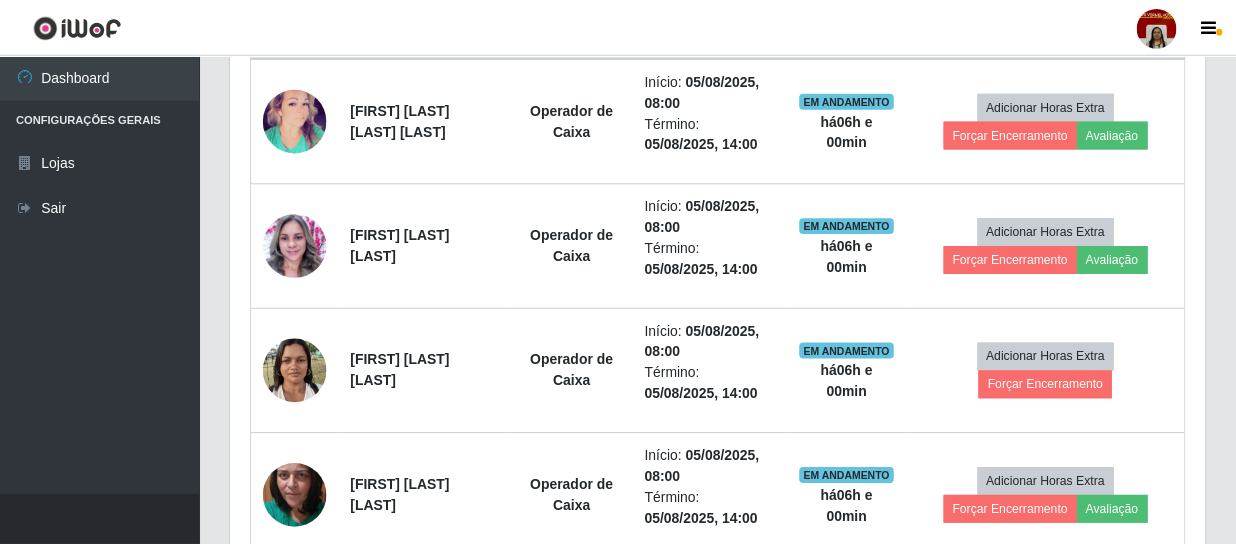 scroll, scrollTop: 999585, scrollLeft: 999025, axis: both 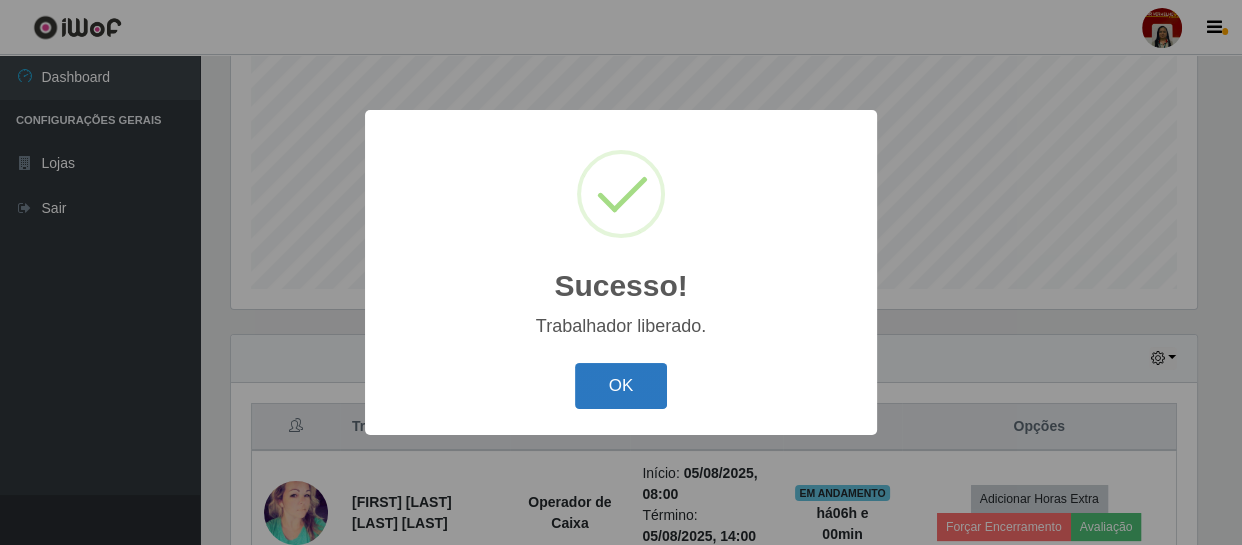 click on "OK" at bounding box center [621, 386] 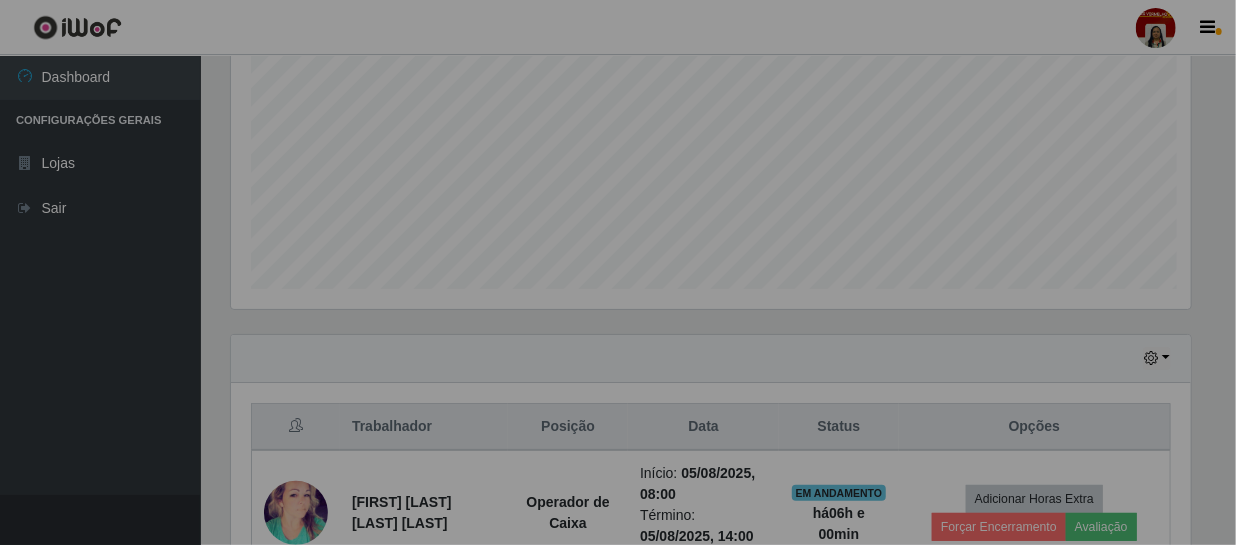 scroll, scrollTop: 999585, scrollLeft: 999025, axis: both 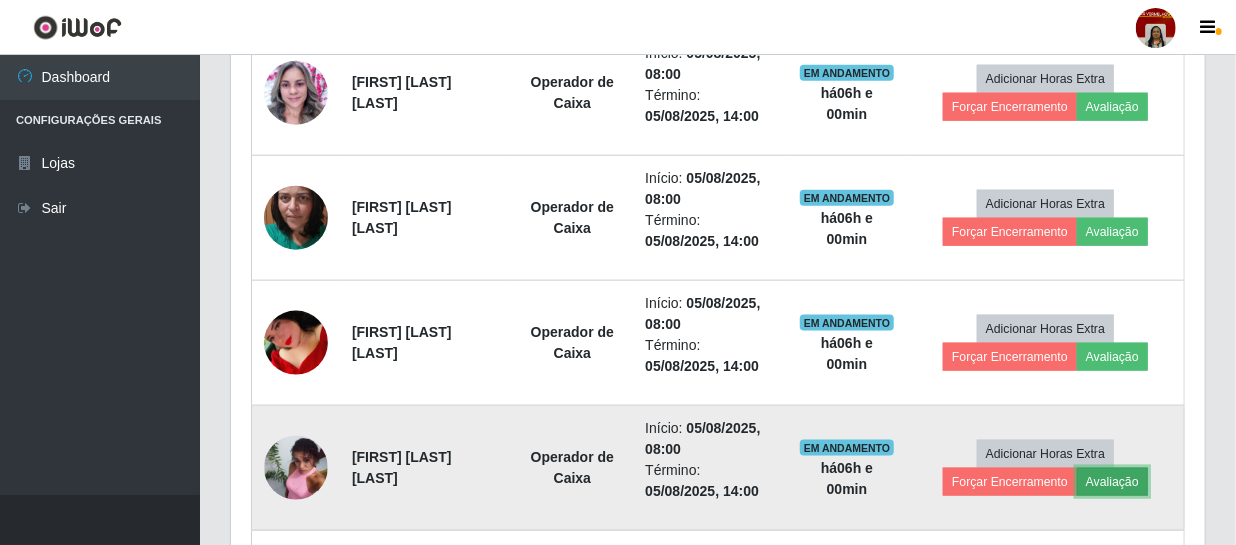 click on "Avaliação" at bounding box center [1112, 482] 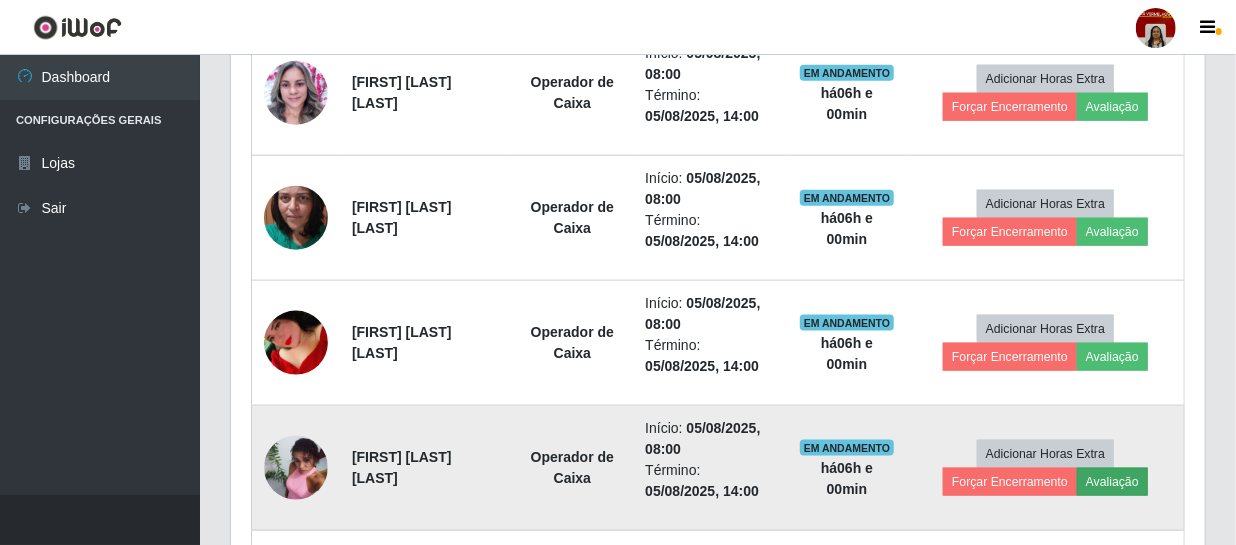 scroll, scrollTop: 999585, scrollLeft: 999033, axis: both 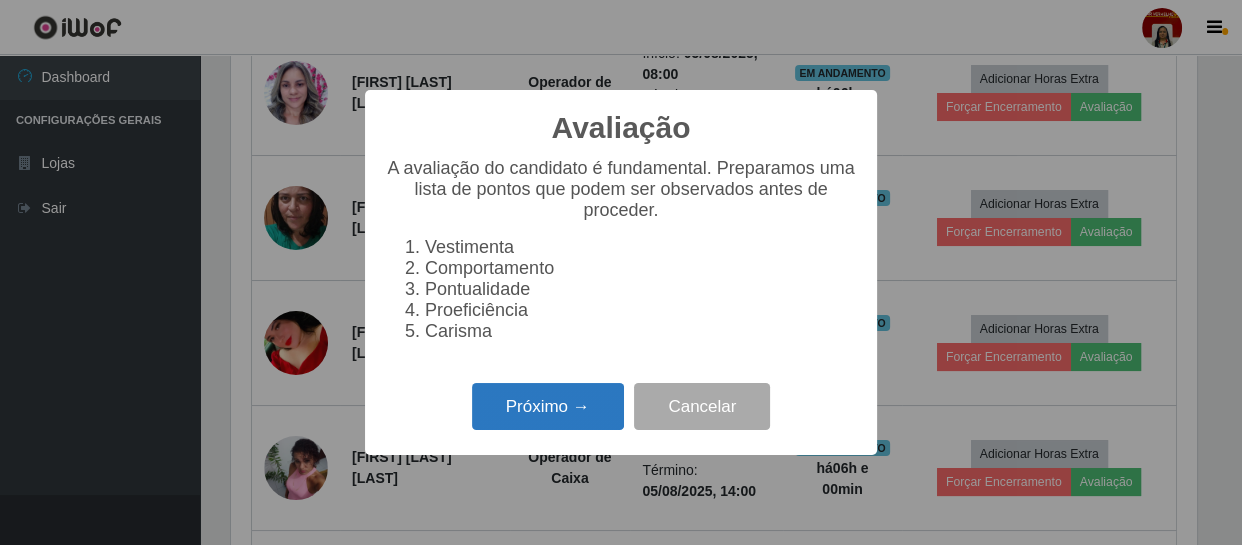 click on "Próximo →" at bounding box center (548, 406) 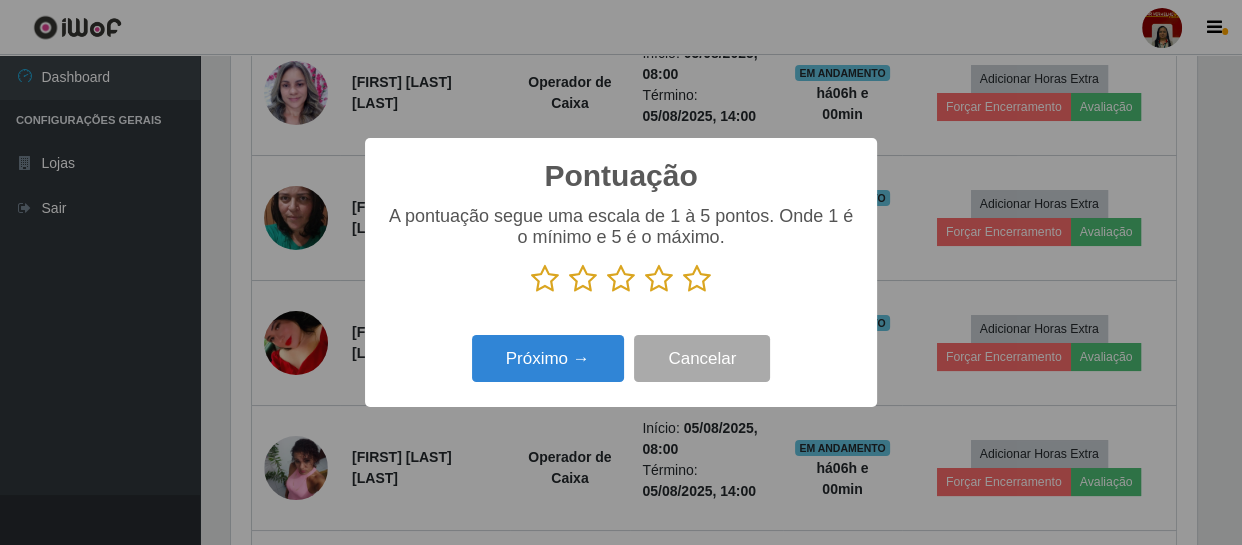 click at bounding box center (697, 279) 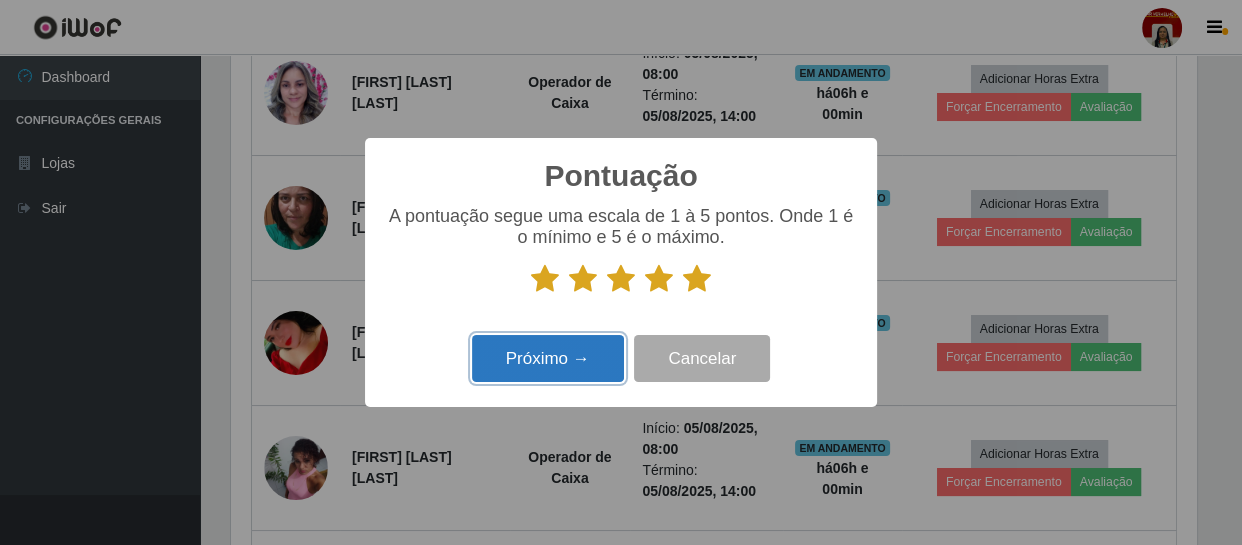 click on "Próximo →" at bounding box center (548, 358) 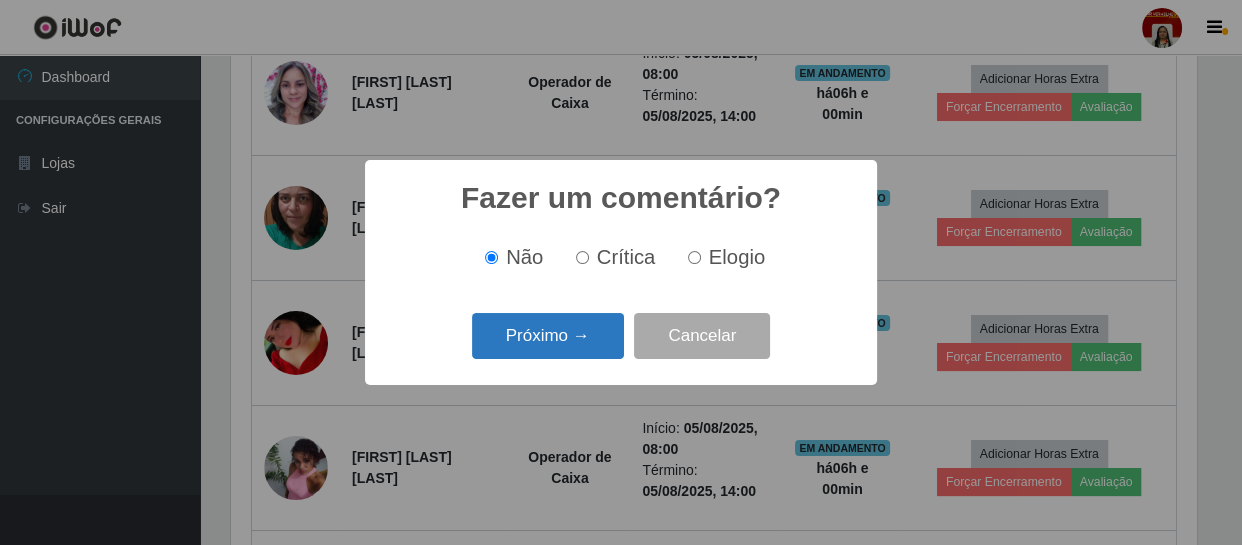 click on "Próximo →" at bounding box center [548, 336] 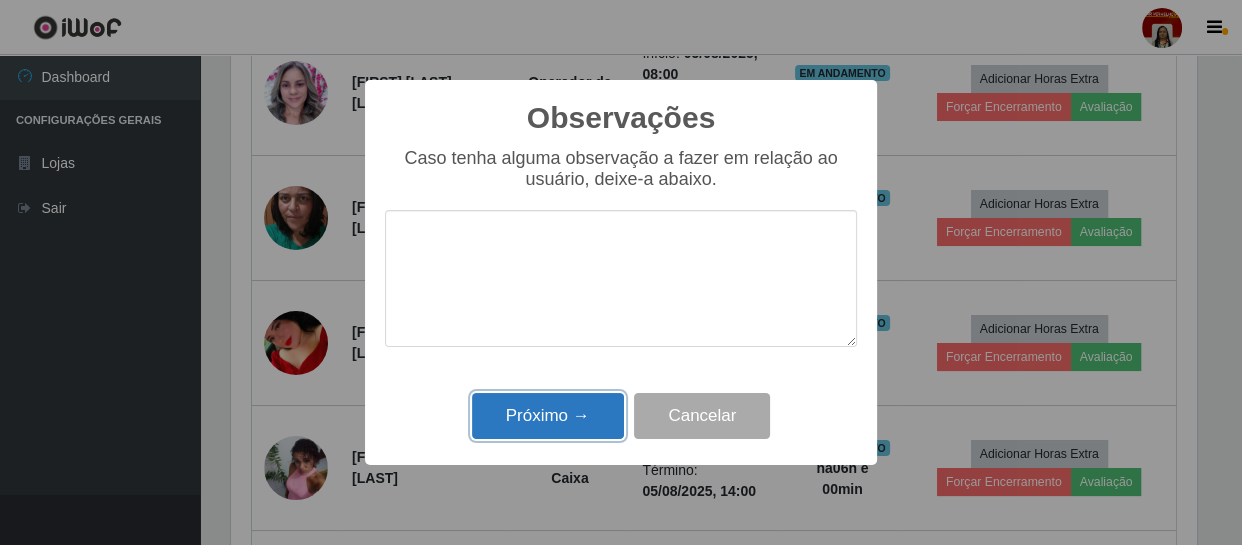 click on "Próximo →" at bounding box center (548, 416) 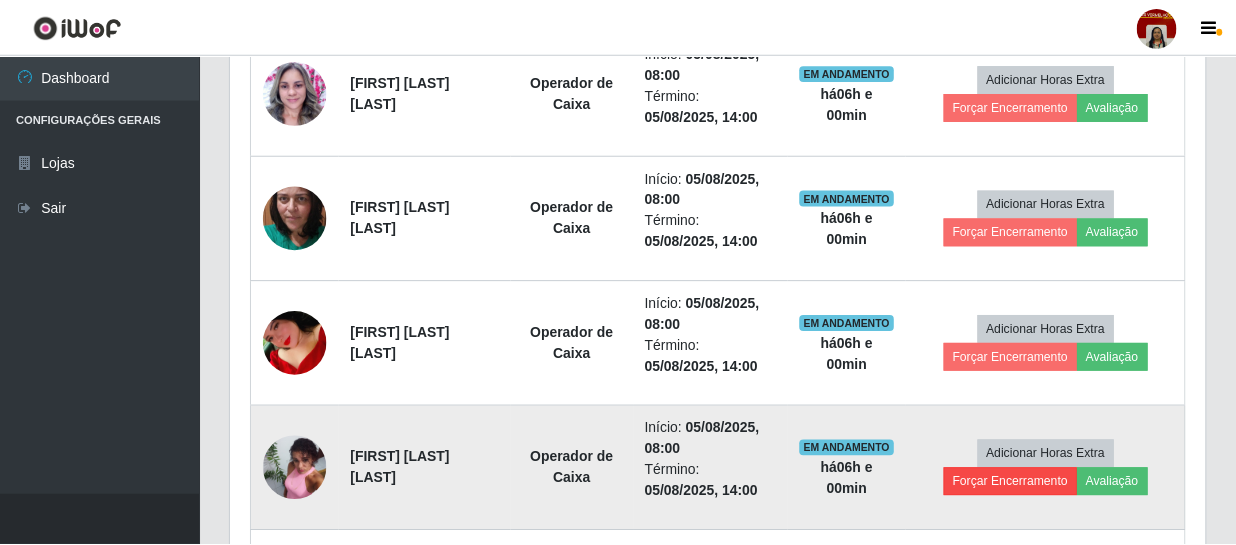 scroll, scrollTop: 999585, scrollLeft: 999025, axis: both 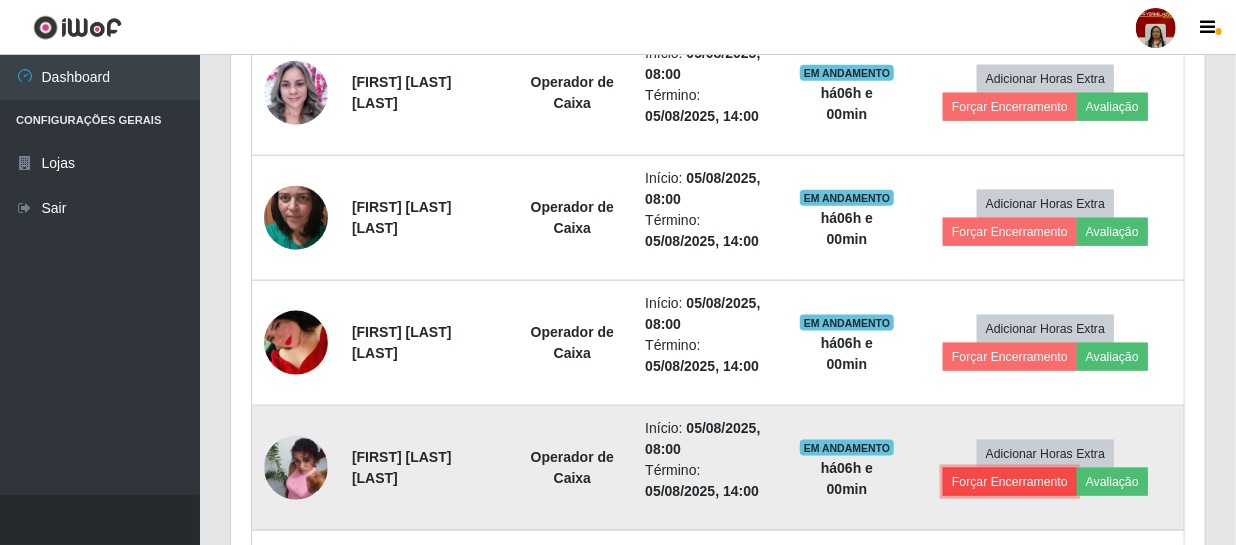 click on "Forçar Encerramento" at bounding box center (1010, 482) 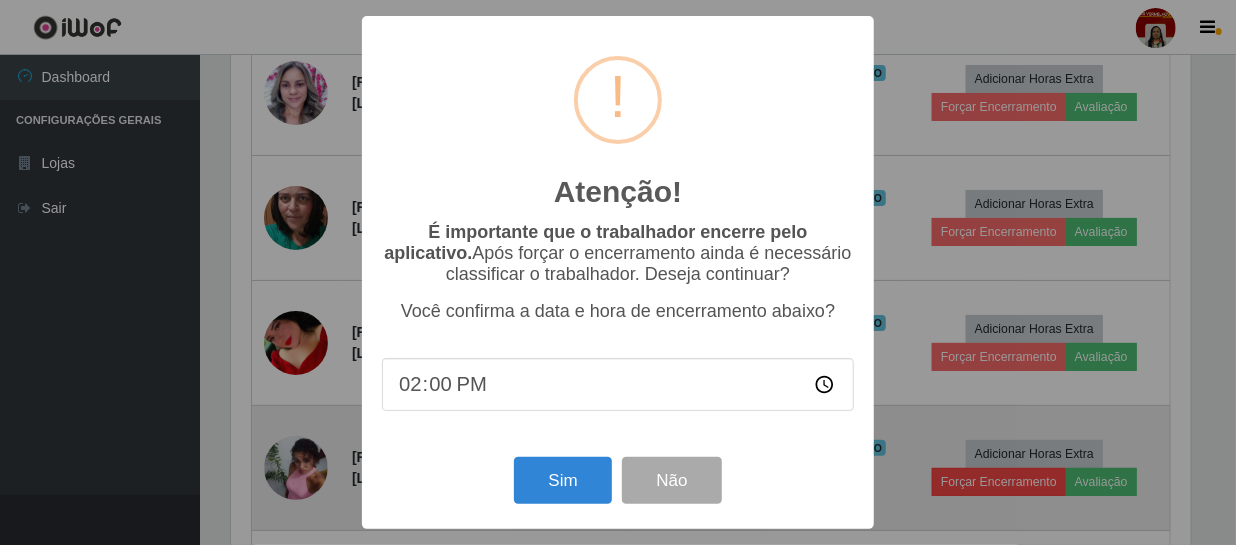 scroll, scrollTop: 999585, scrollLeft: 999033, axis: both 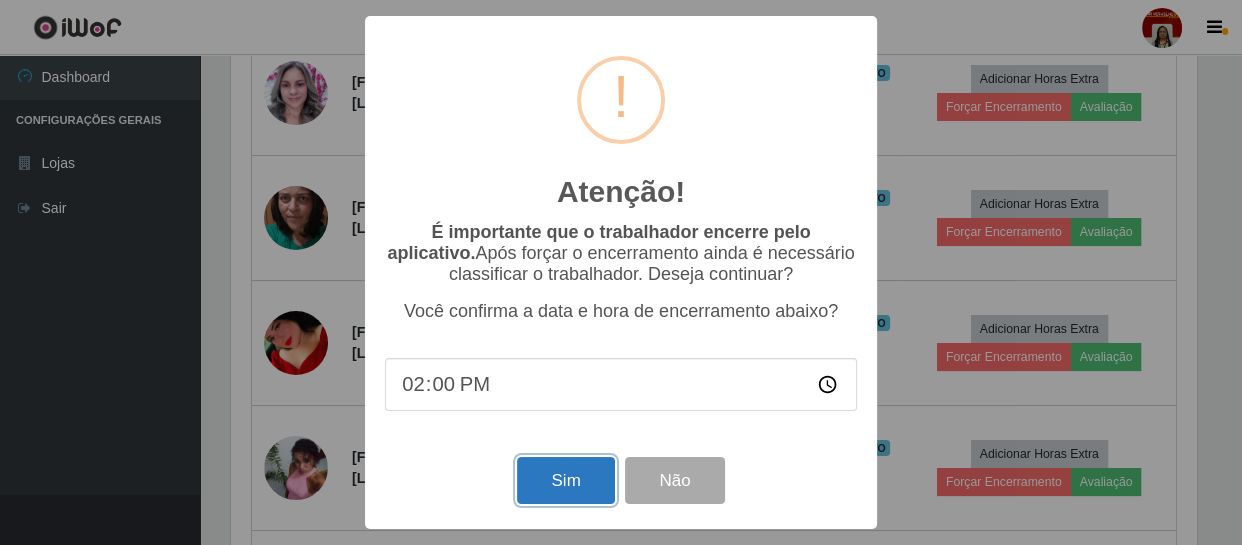 click on "Sim" at bounding box center (565, 480) 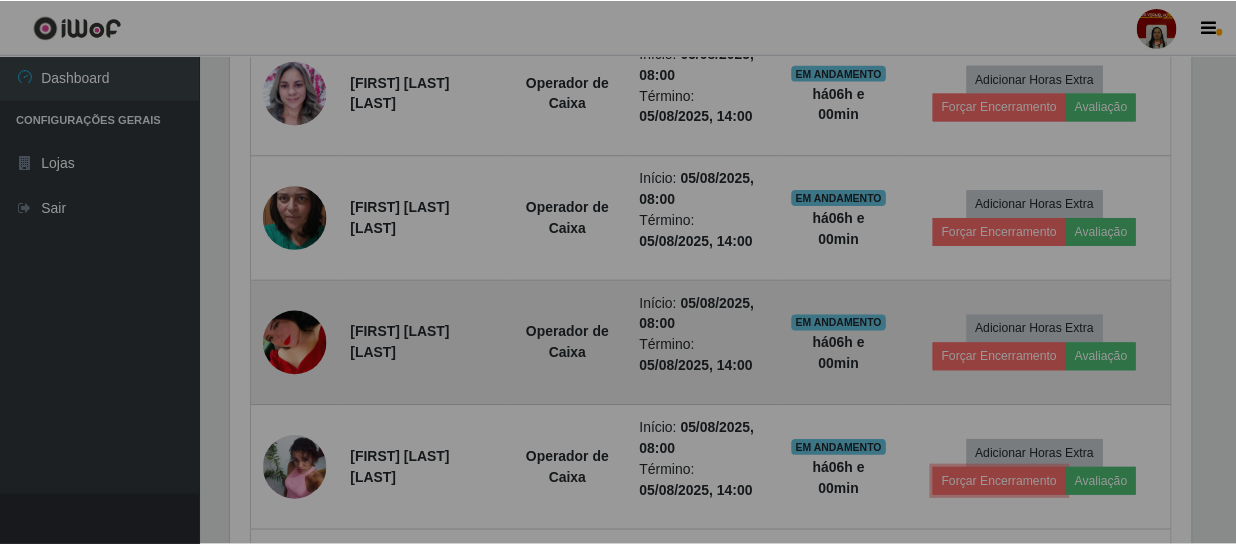 scroll, scrollTop: 999585, scrollLeft: 999025, axis: both 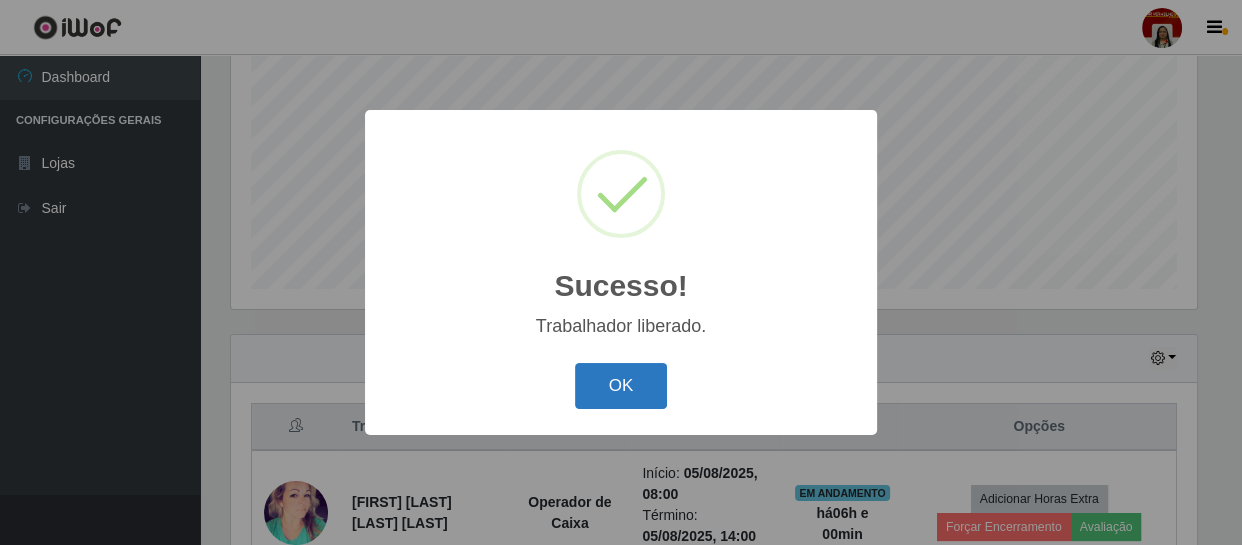 click on "OK" at bounding box center [621, 386] 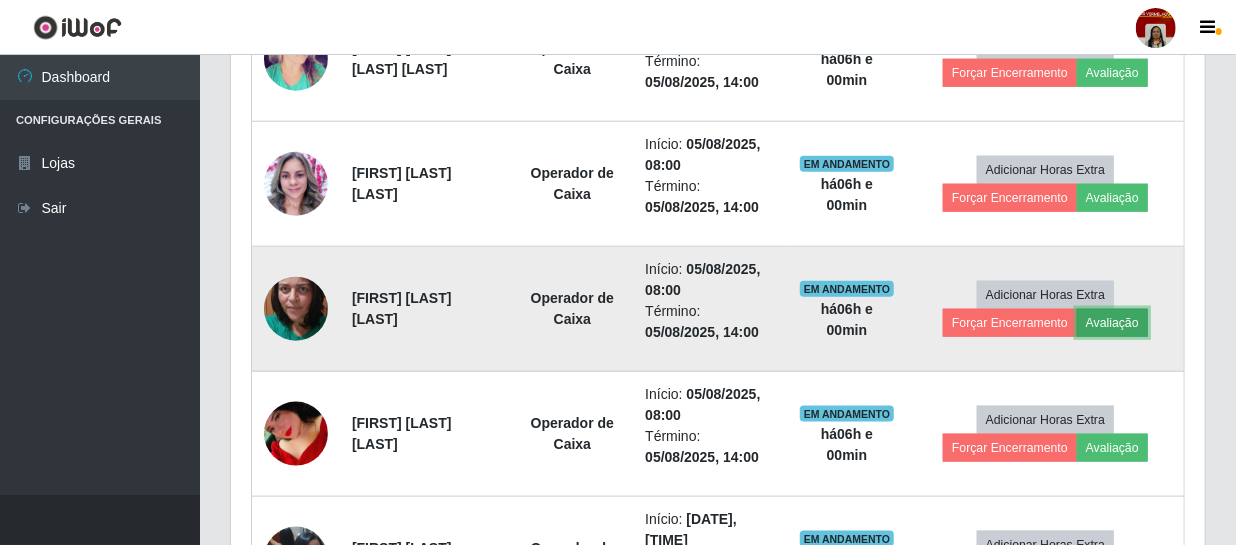 click on "Avaliação" at bounding box center (1112, 323) 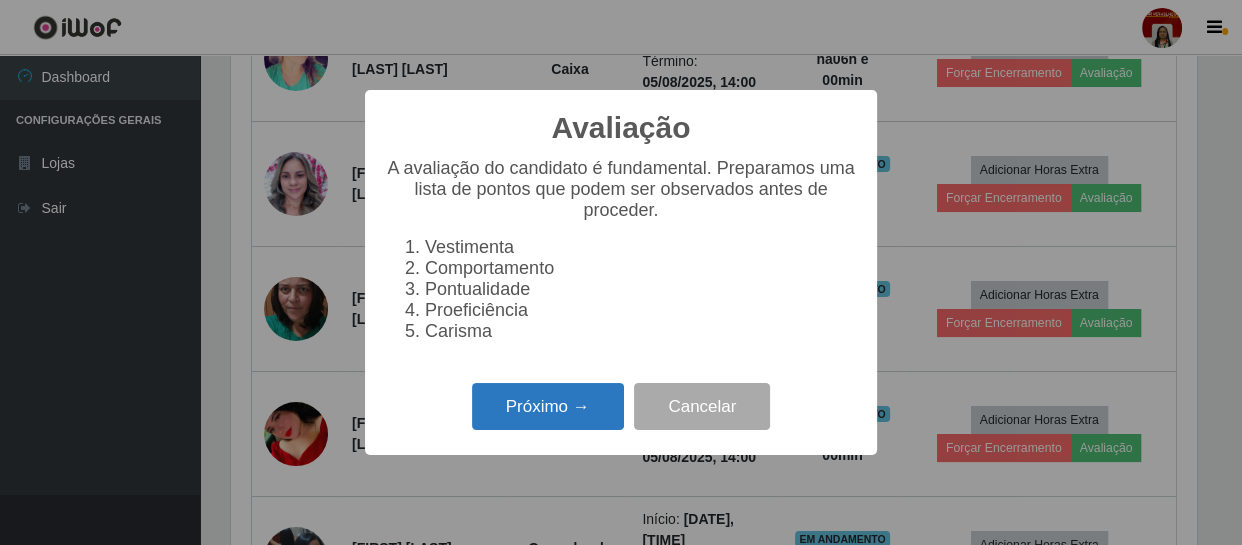 click on "Próximo →" at bounding box center [548, 406] 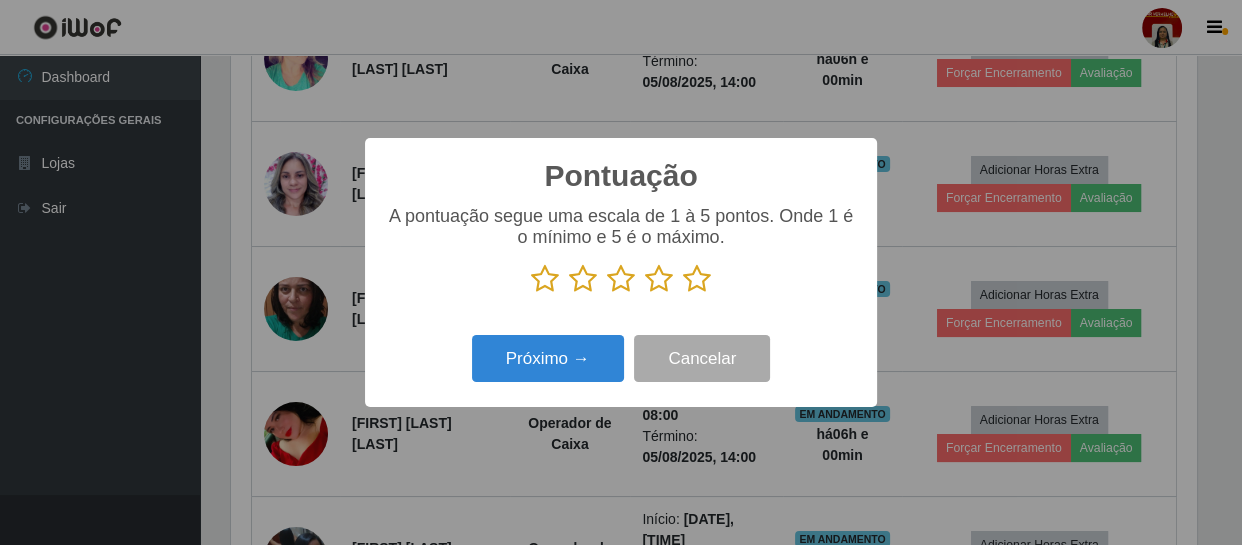 click at bounding box center [697, 279] 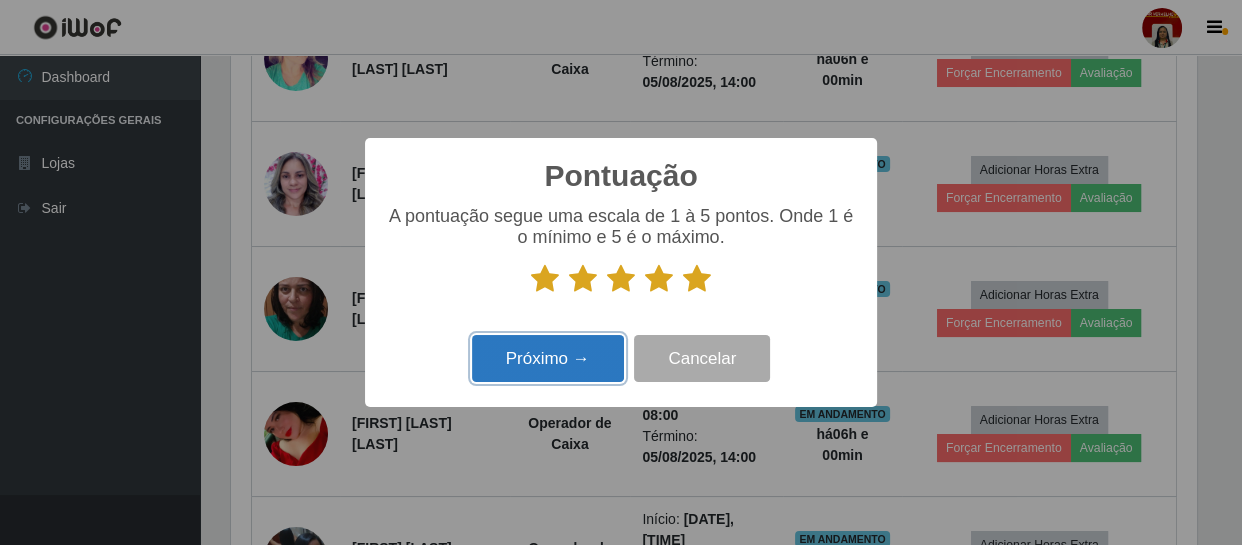 click on "Próximo →" at bounding box center [548, 358] 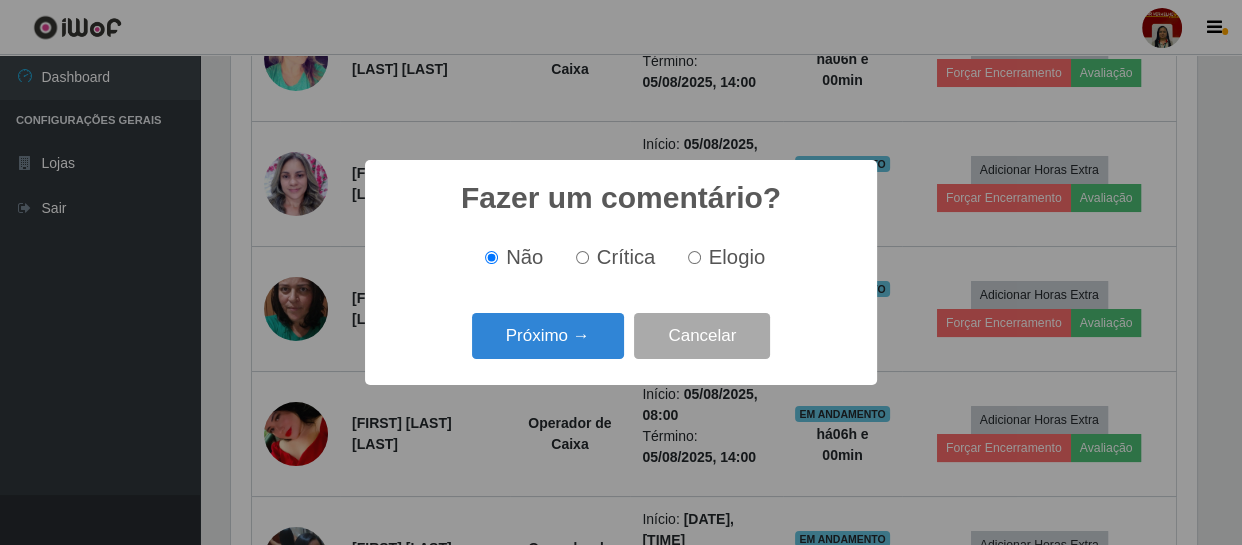 click on "Próximo →" at bounding box center (548, 336) 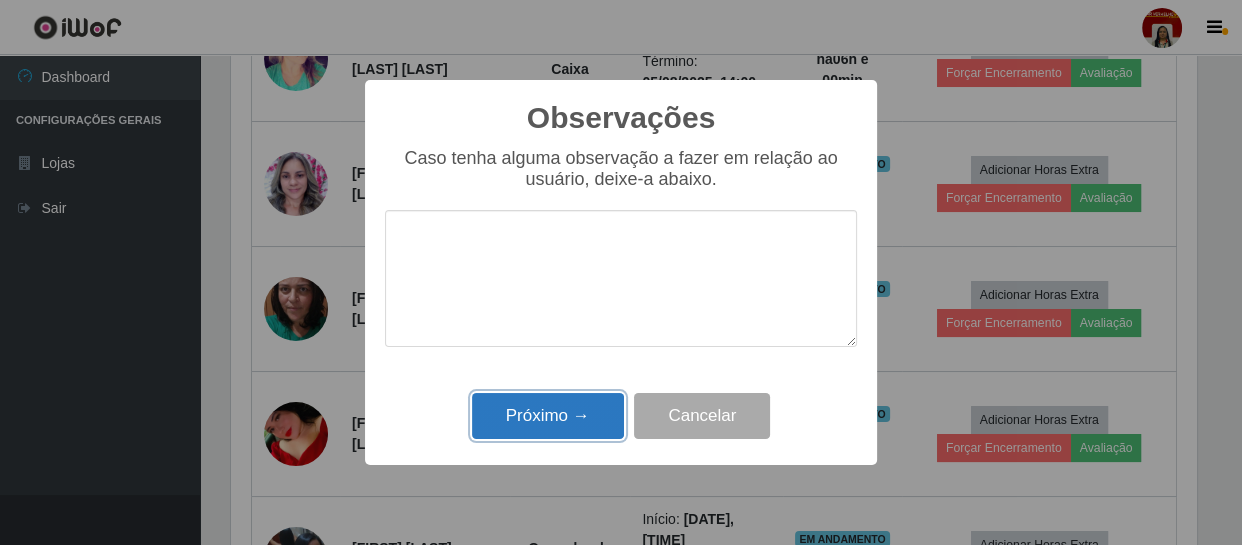 click on "Próximo →" at bounding box center (548, 416) 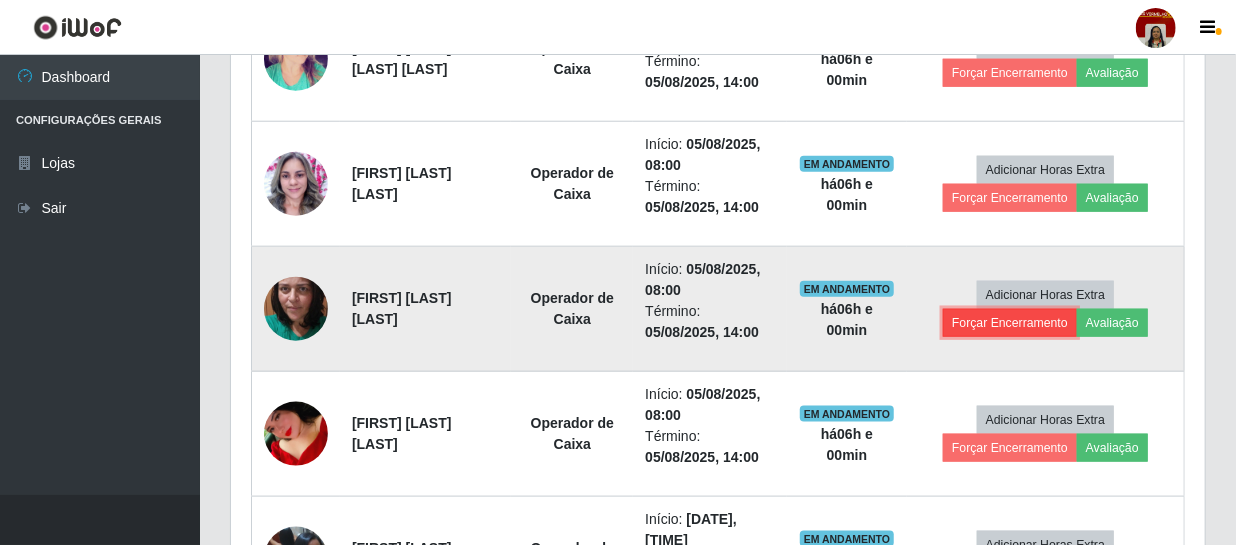 click on "Forçar Encerramento" at bounding box center [1010, 323] 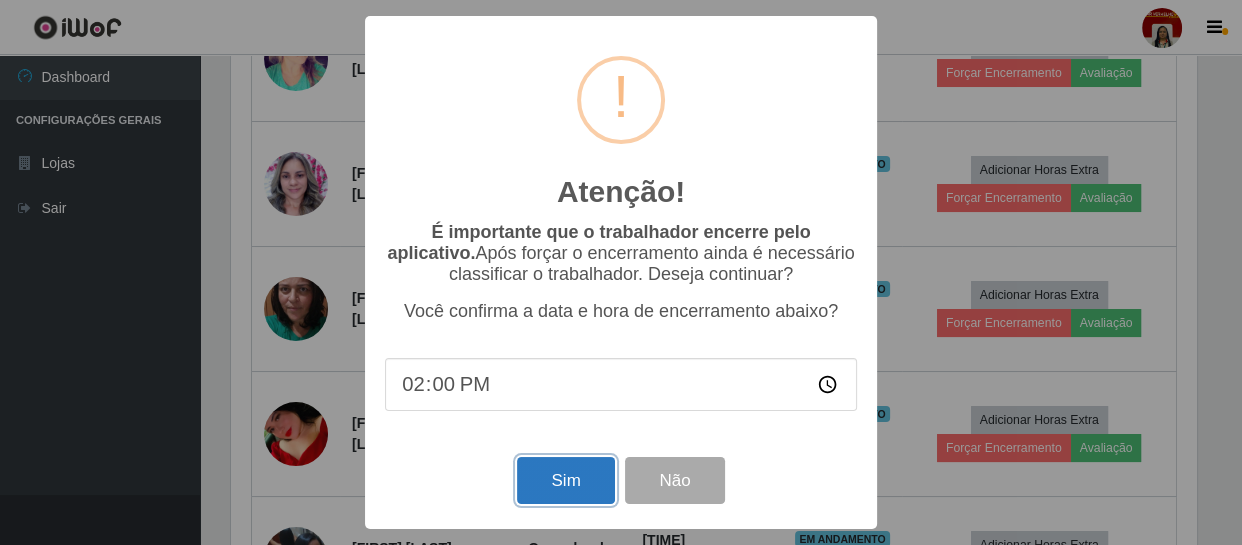 click on "Sim" at bounding box center [565, 480] 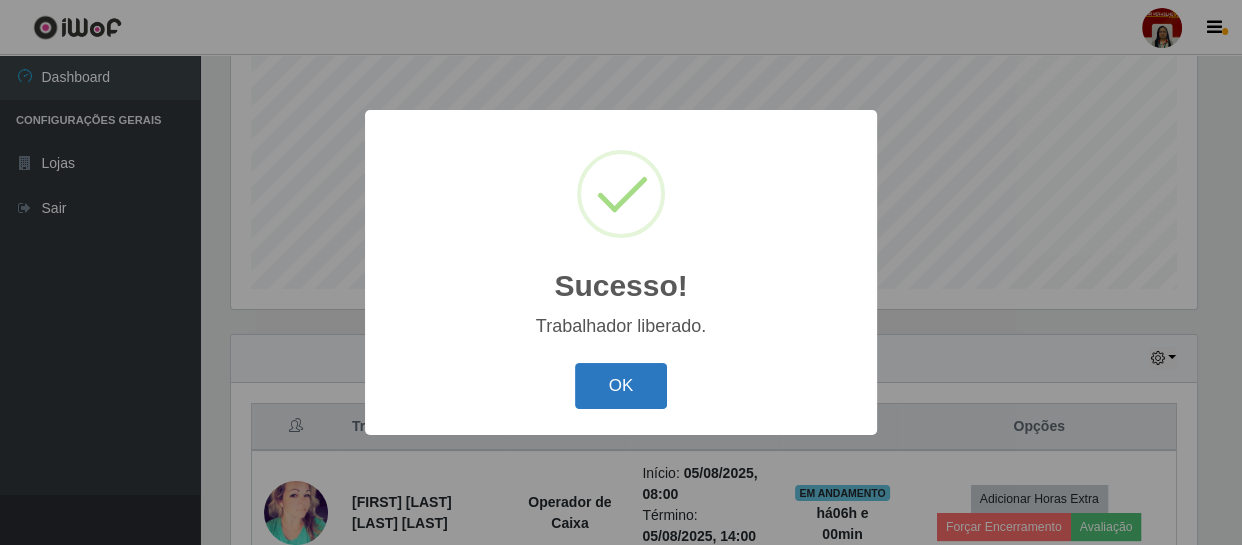 click on "OK" at bounding box center (621, 386) 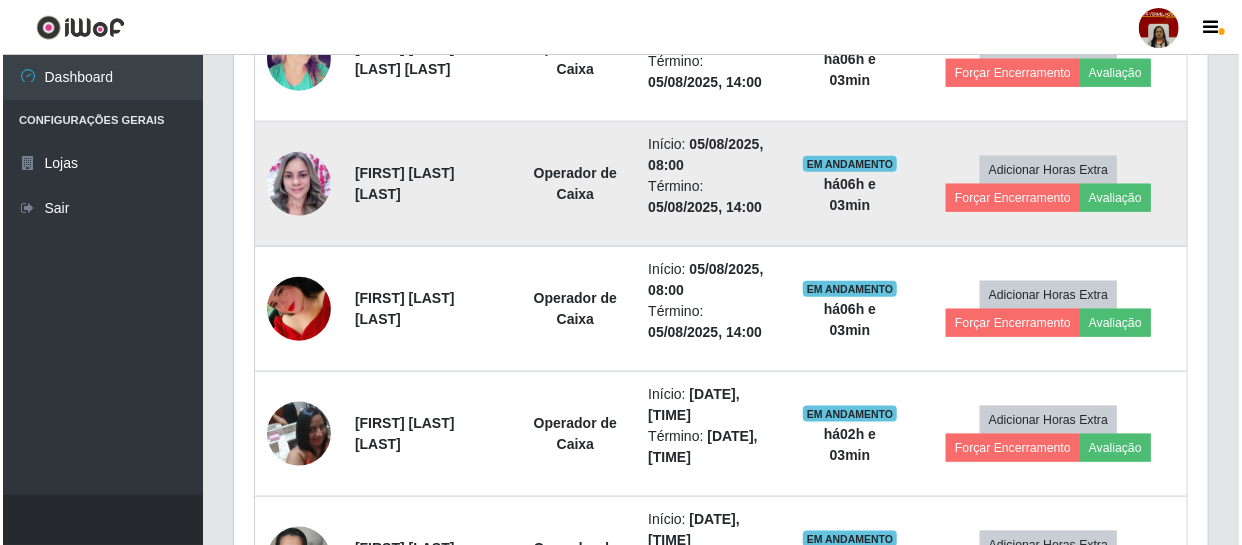 scroll, scrollTop: 699, scrollLeft: 0, axis: vertical 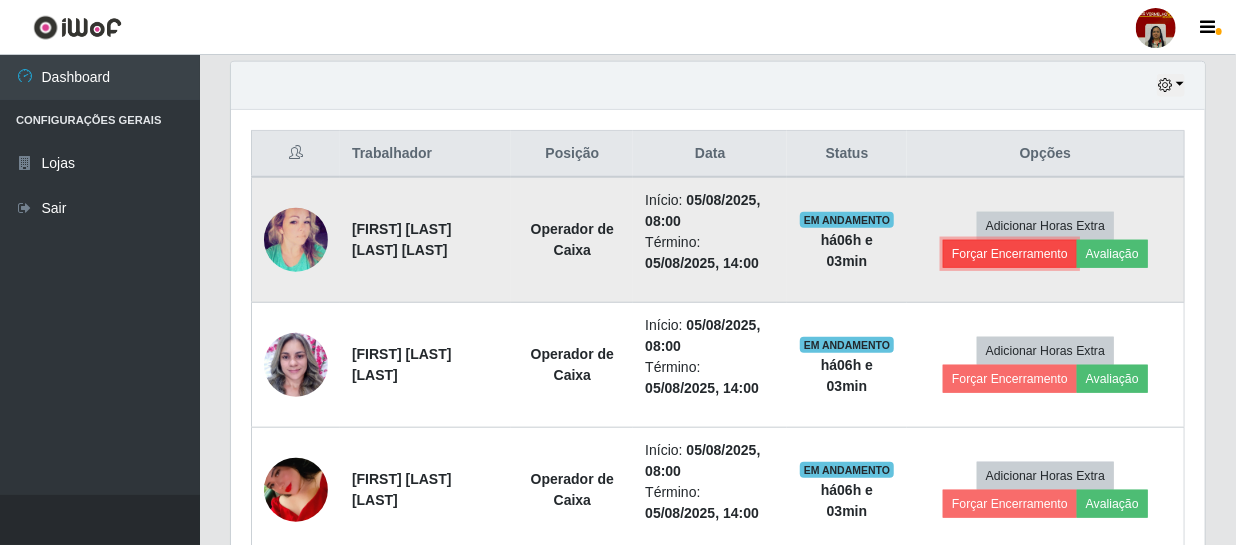 click on "Forçar Encerramento" at bounding box center [1010, 254] 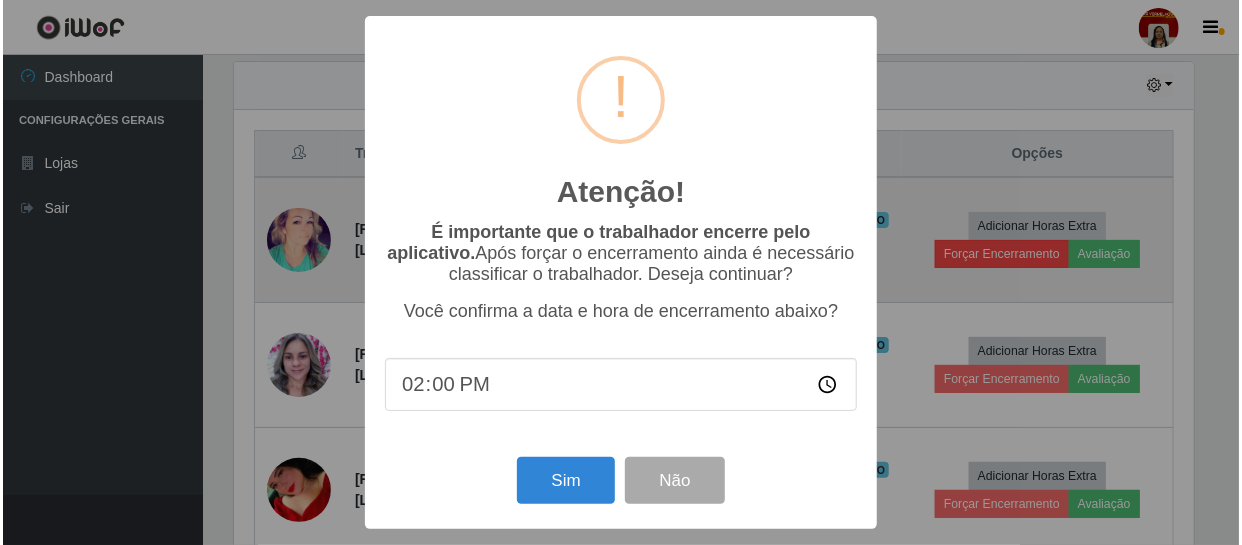 scroll, scrollTop: 999585, scrollLeft: 999033, axis: both 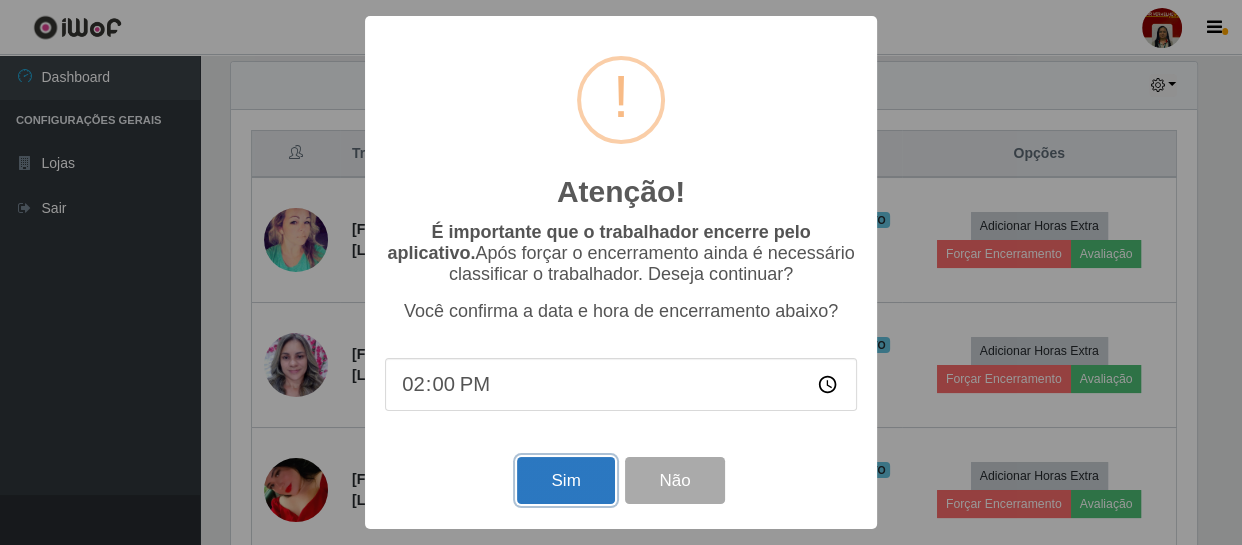 click on "Sim" at bounding box center (565, 480) 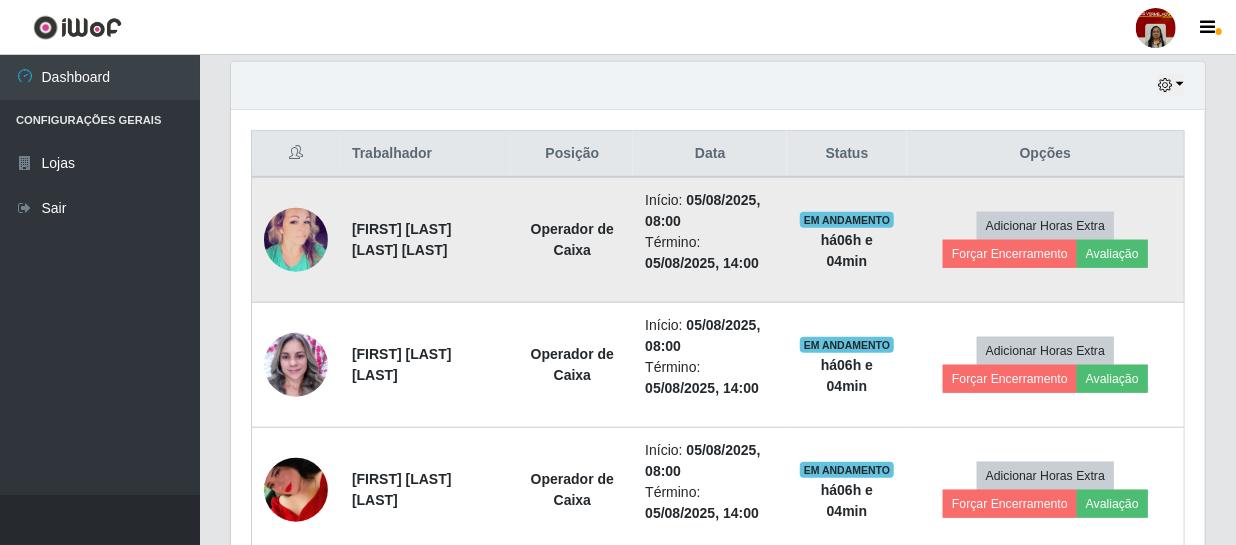 scroll, scrollTop: 999585, scrollLeft: 999025, axis: both 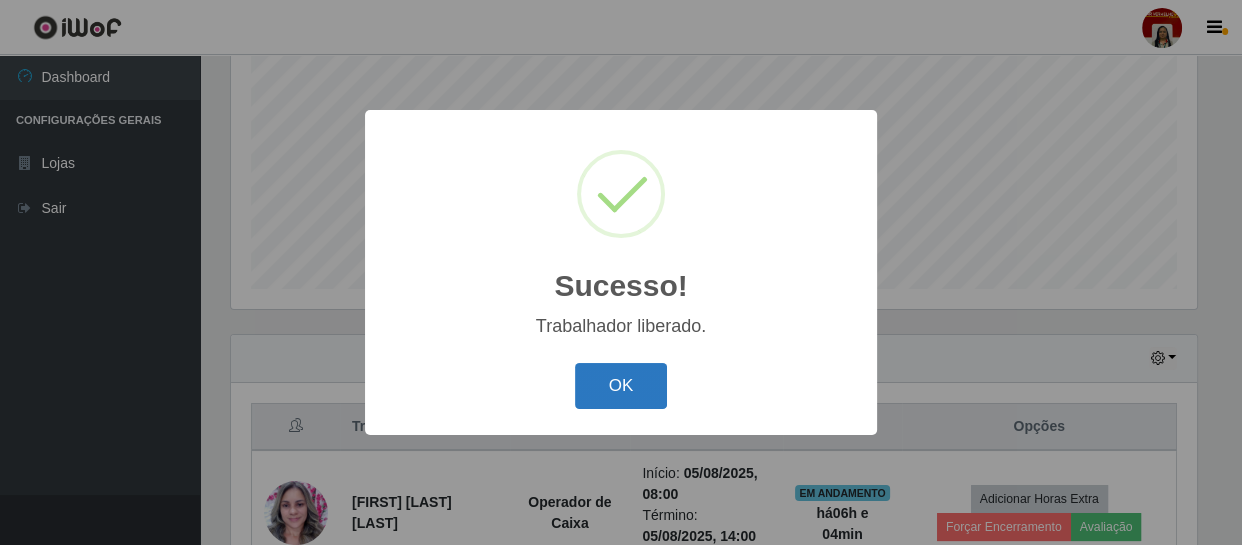 click on "OK" at bounding box center (621, 386) 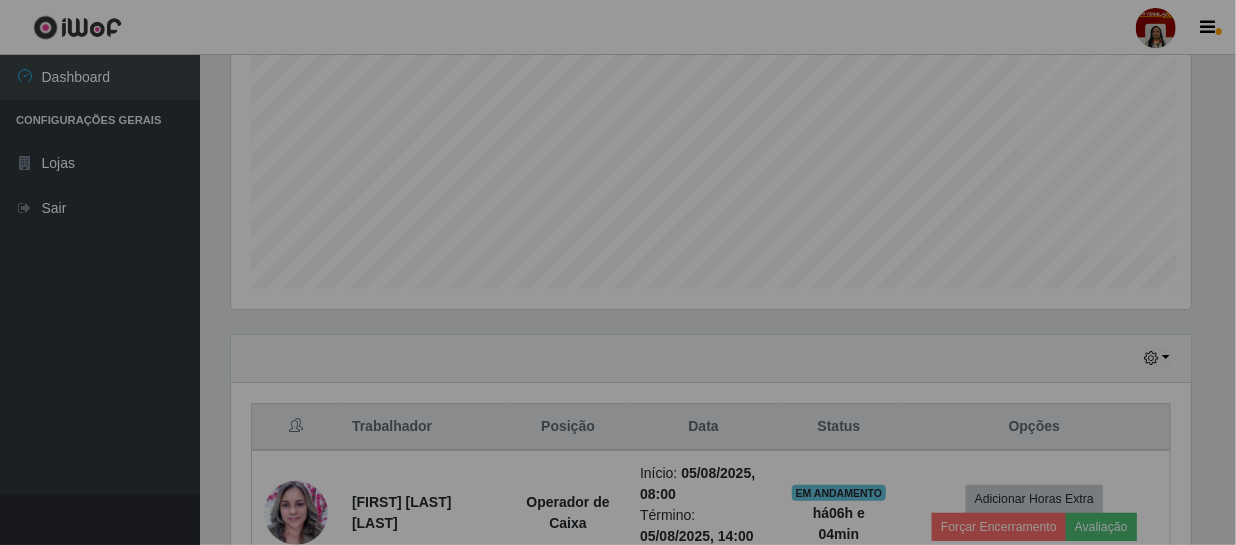 scroll, scrollTop: 999585, scrollLeft: 999025, axis: both 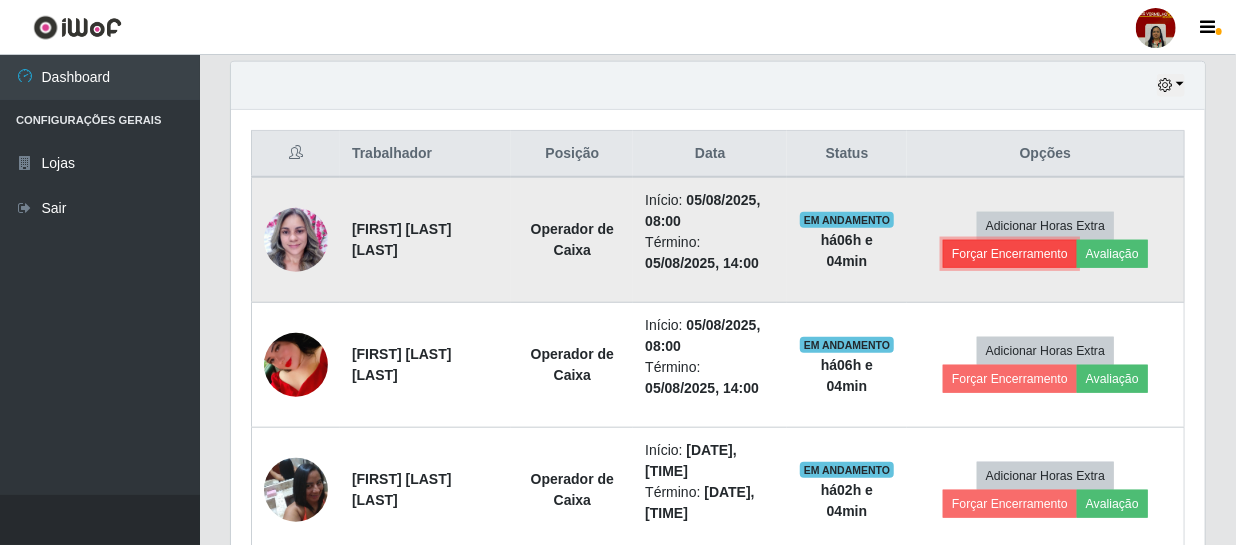 click on "Forçar Encerramento" at bounding box center [1010, 254] 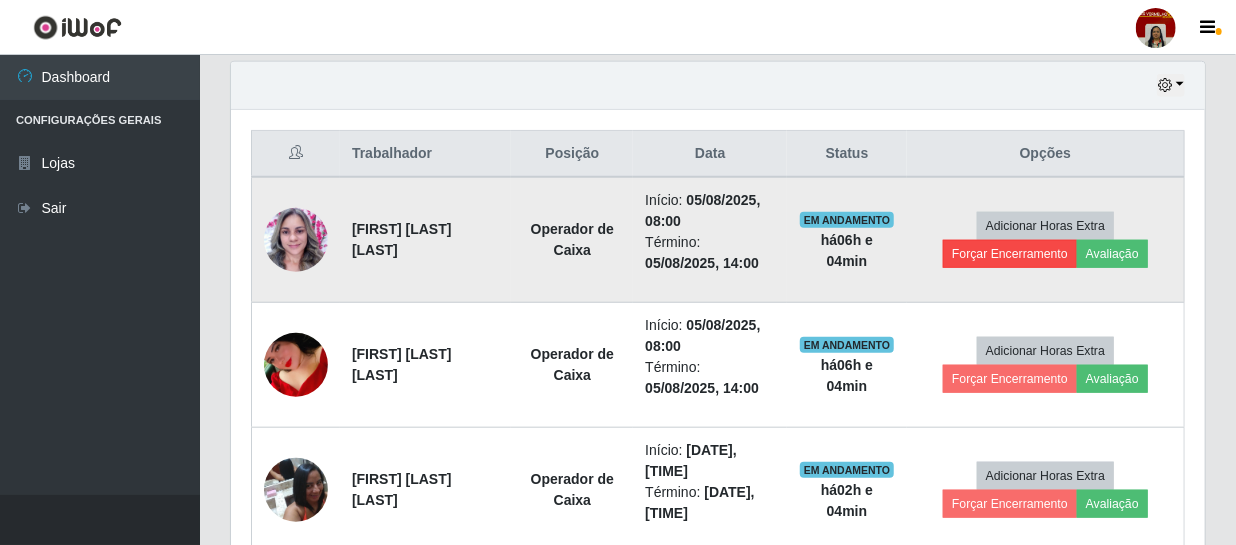 scroll, scrollTop: 999585, scrollLeft: 999033, axis: both 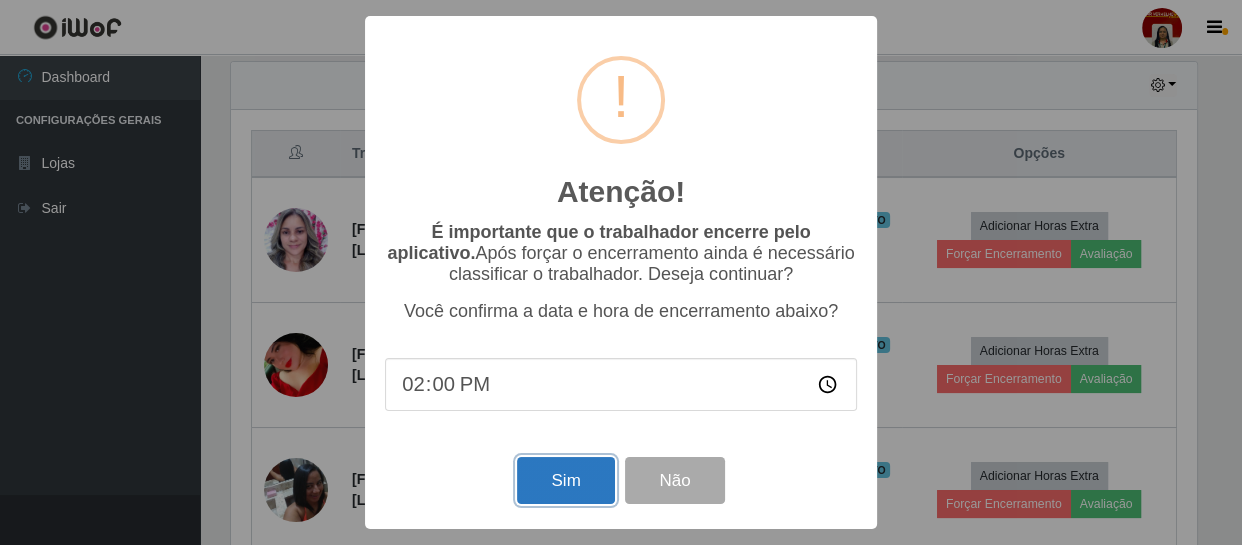 click on "Sim" at bounding box center [565, 480] 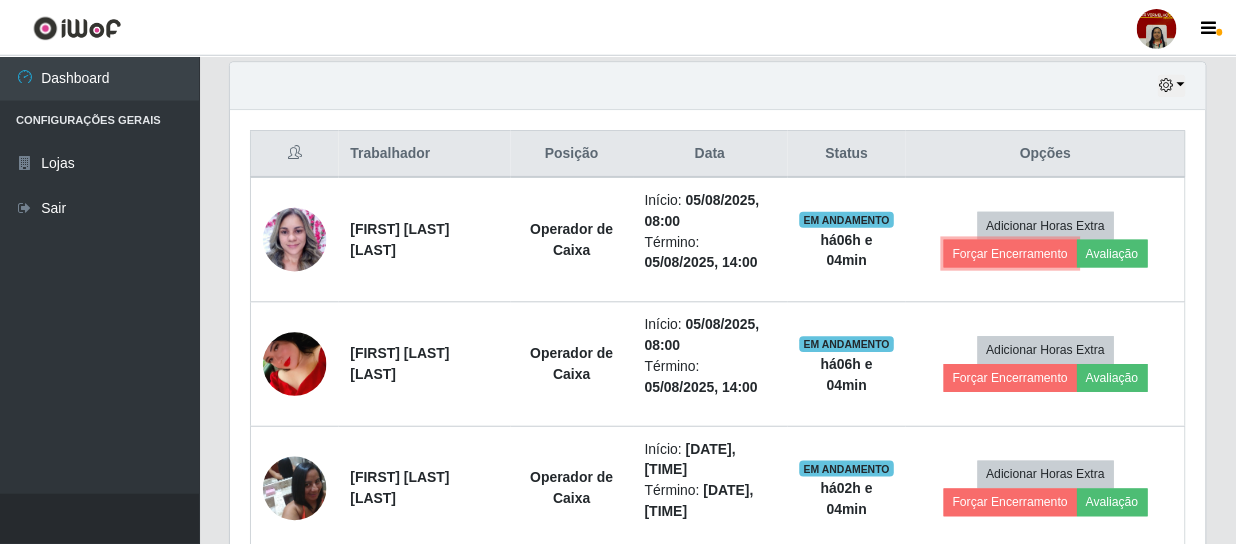 scroll, scrollTop: 999585, scrollLeft: 999025, axis: both 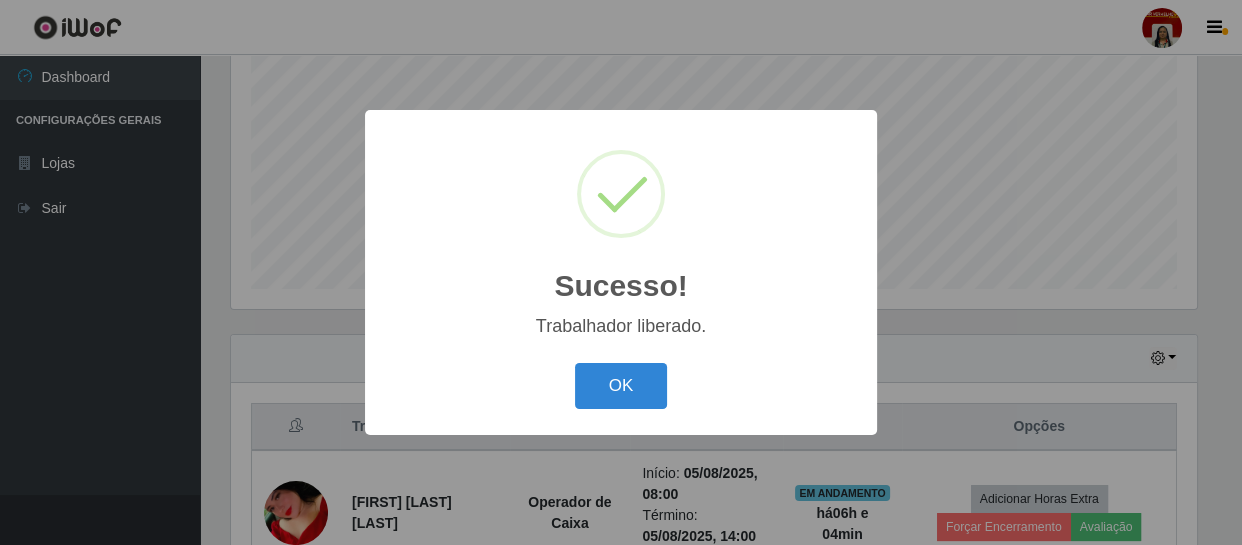 click on "OK Cancel" at bounding box center [621, 385] 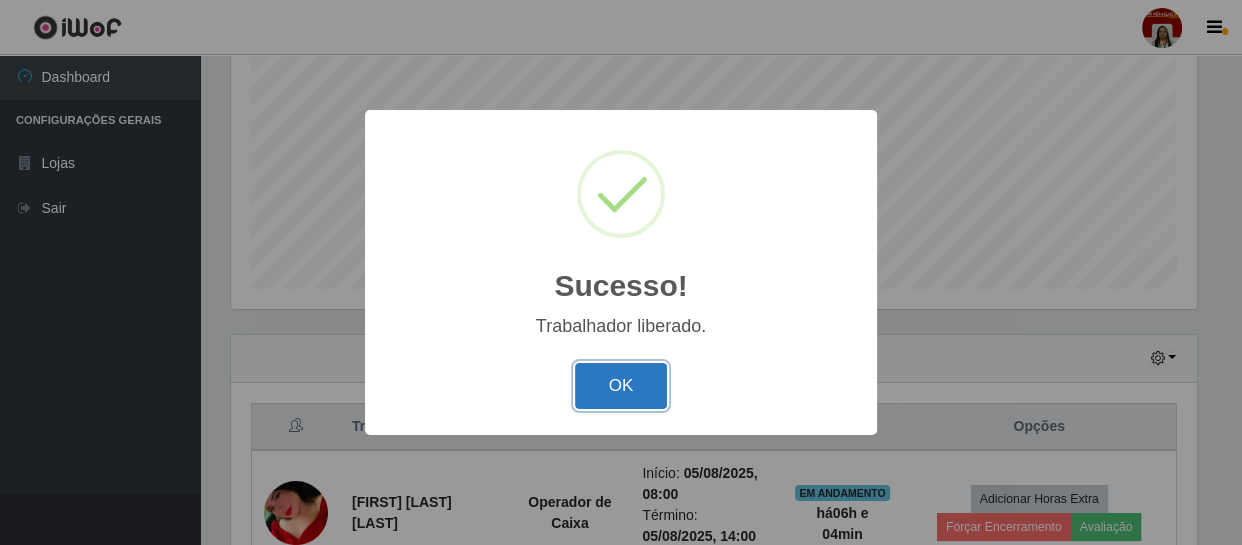 click on "OK" at bounding box center [621, 386] 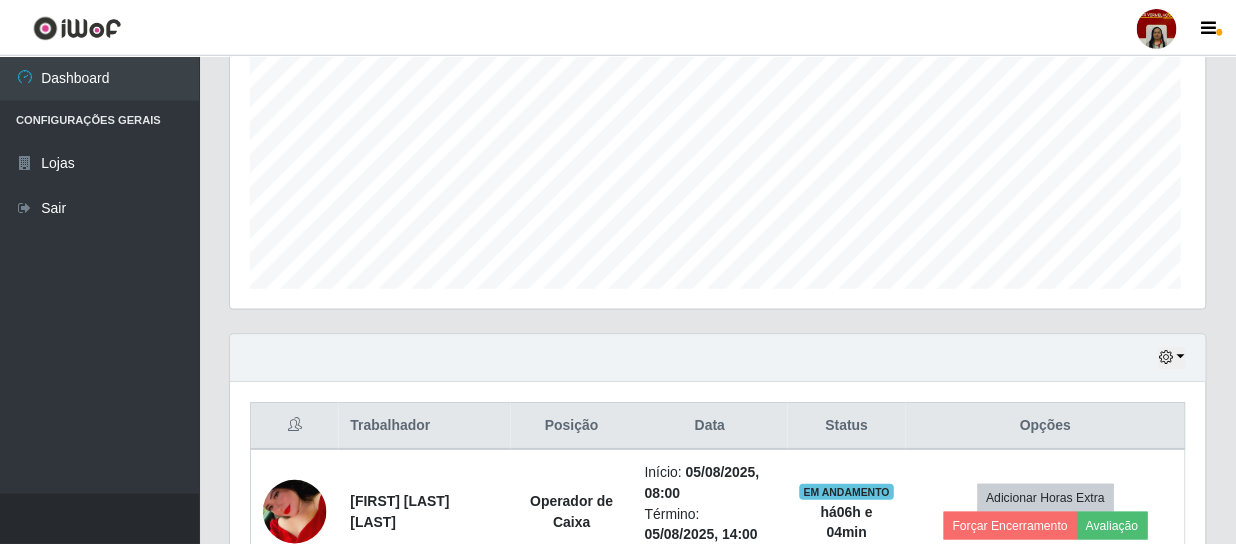 scroll, scrollTop: 475, scrollLeft: 0, axis: vertical 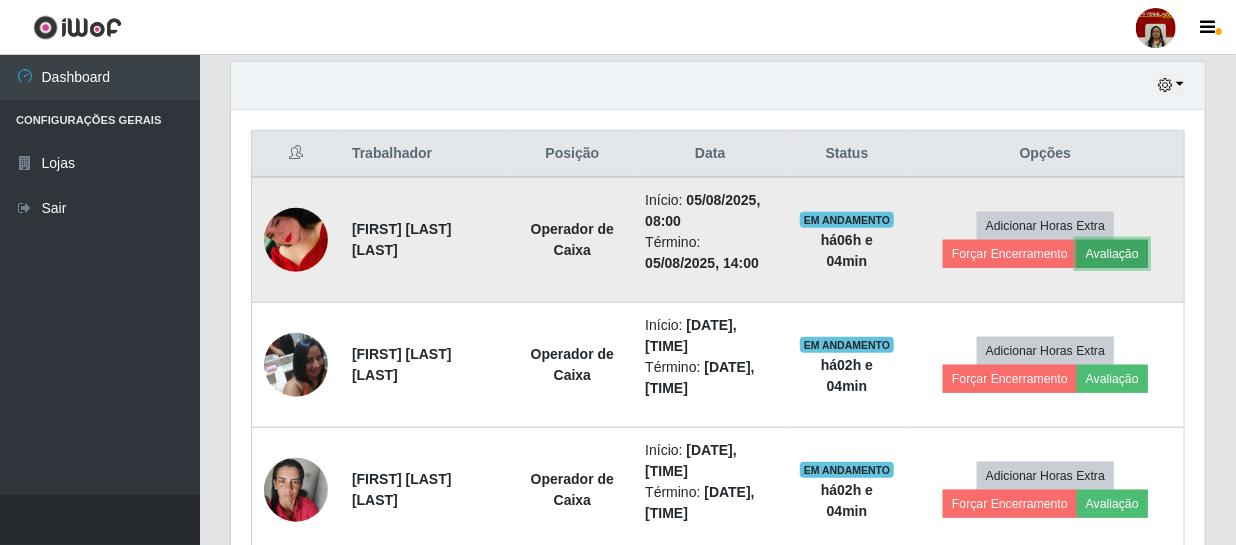 click on "Avaliação" at bounding box center [1112, 254] 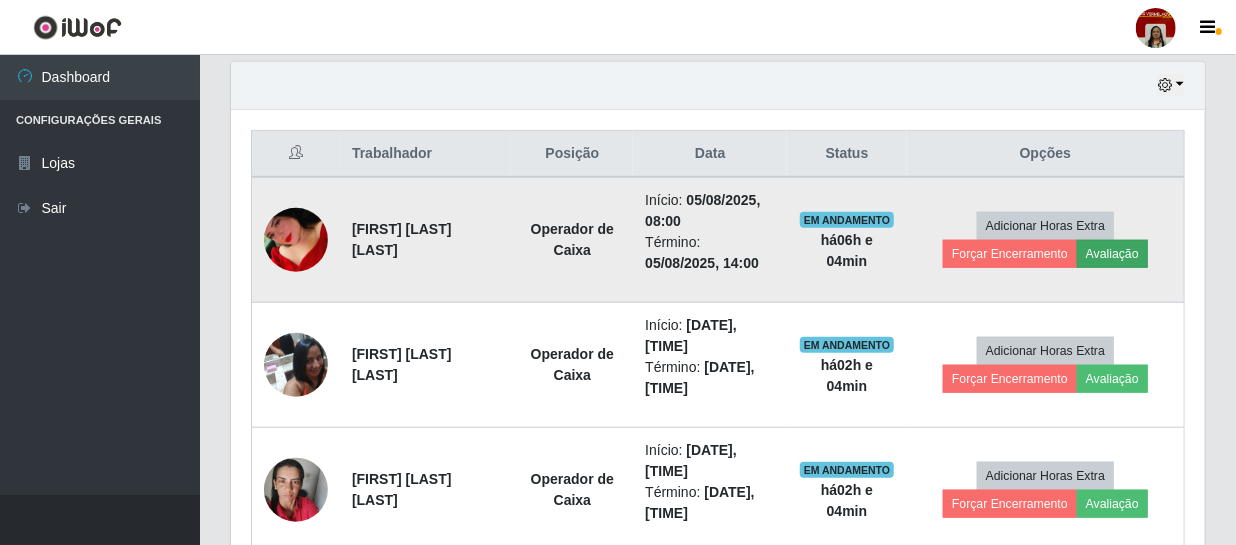 scroll, scrollTop: 999585, scrollLeft: 999033, axis: both 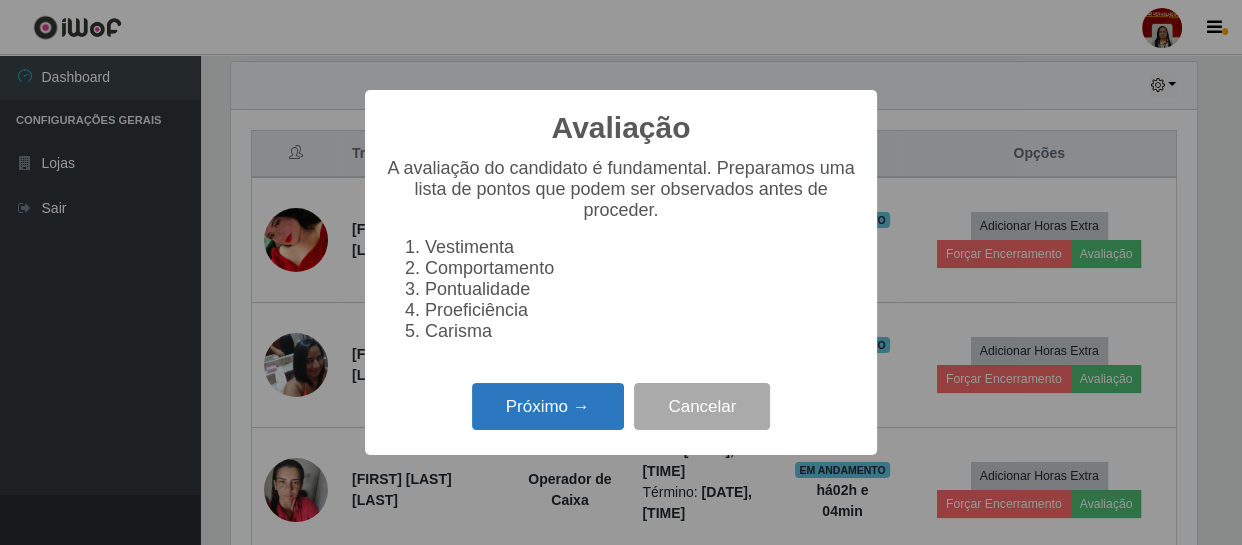 click on "Próximo →" at bounding box center (548, 406) 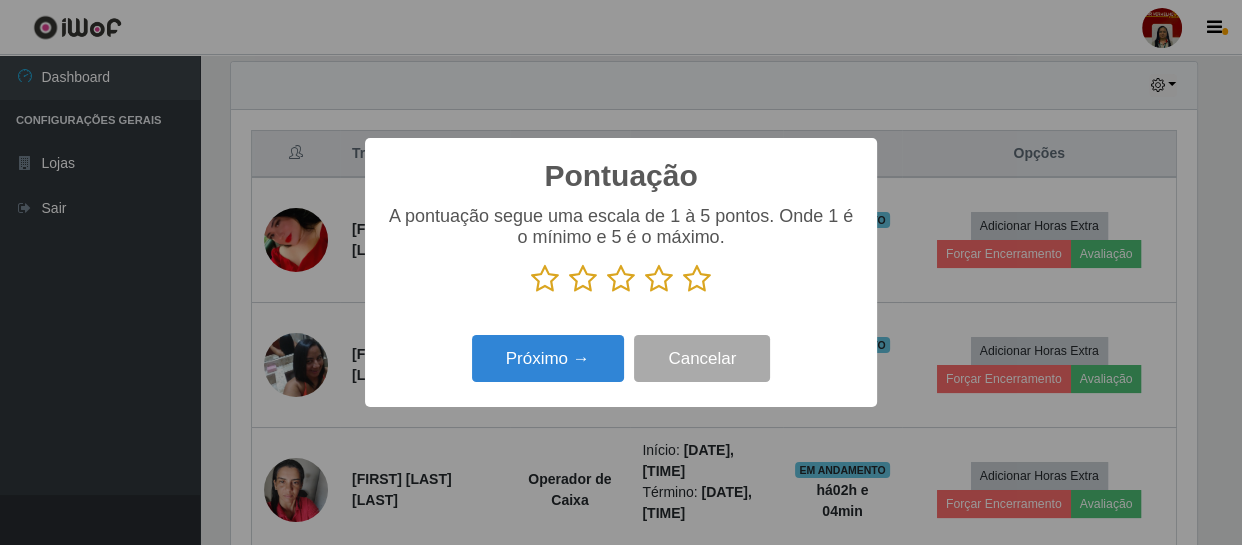 click at bounding box center [697, 279] 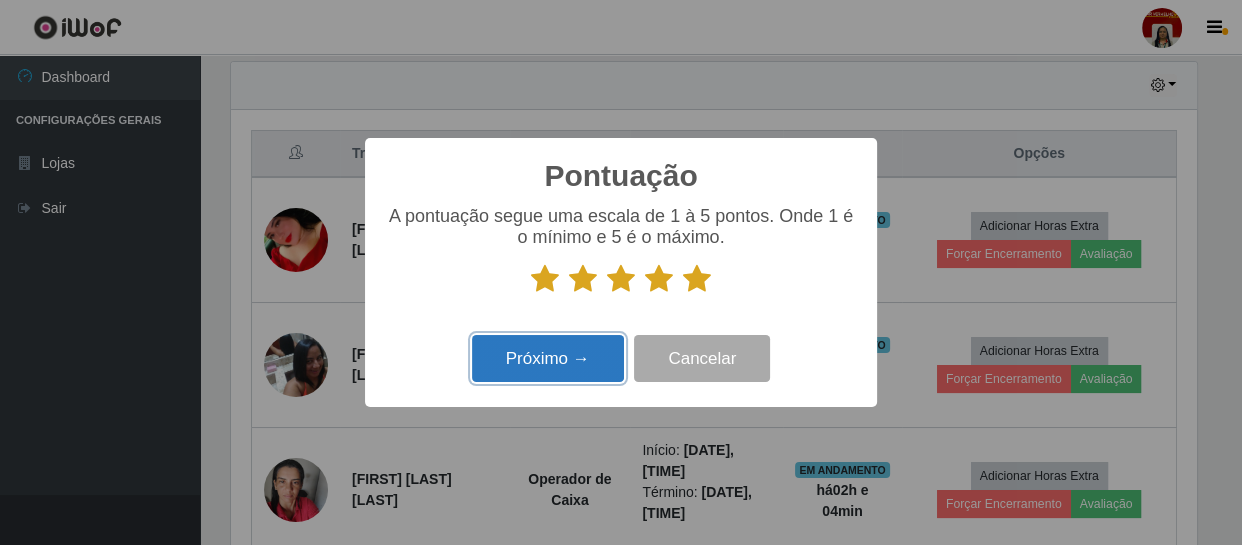 click on "Próximo →" at bounding box center [548, 358] 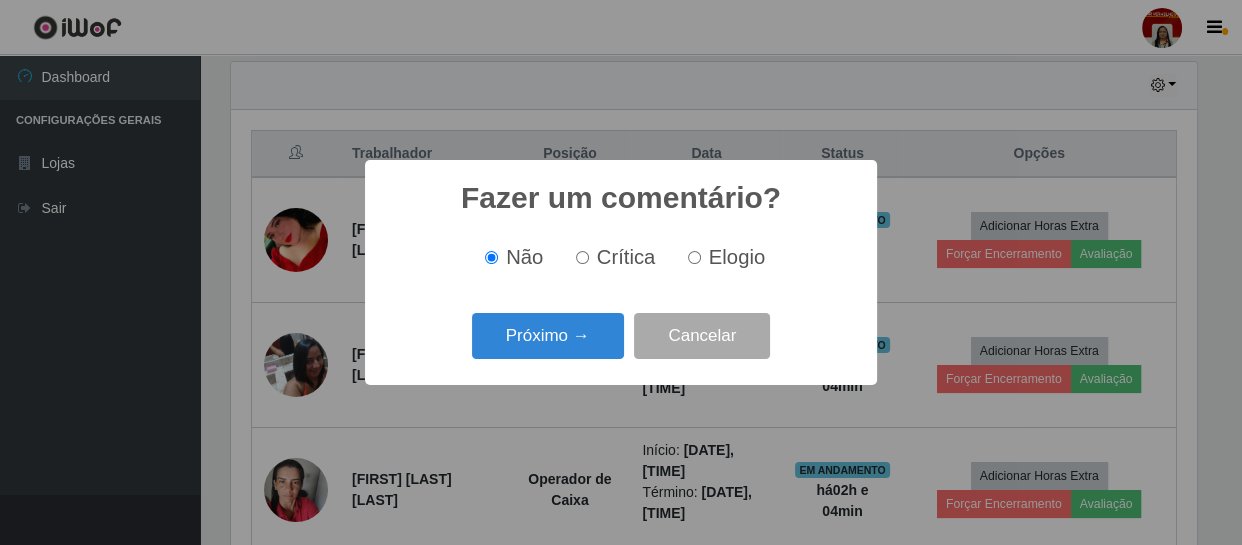 scroll, scrollTop: 999585, scrollLeft: 999033, axis: both 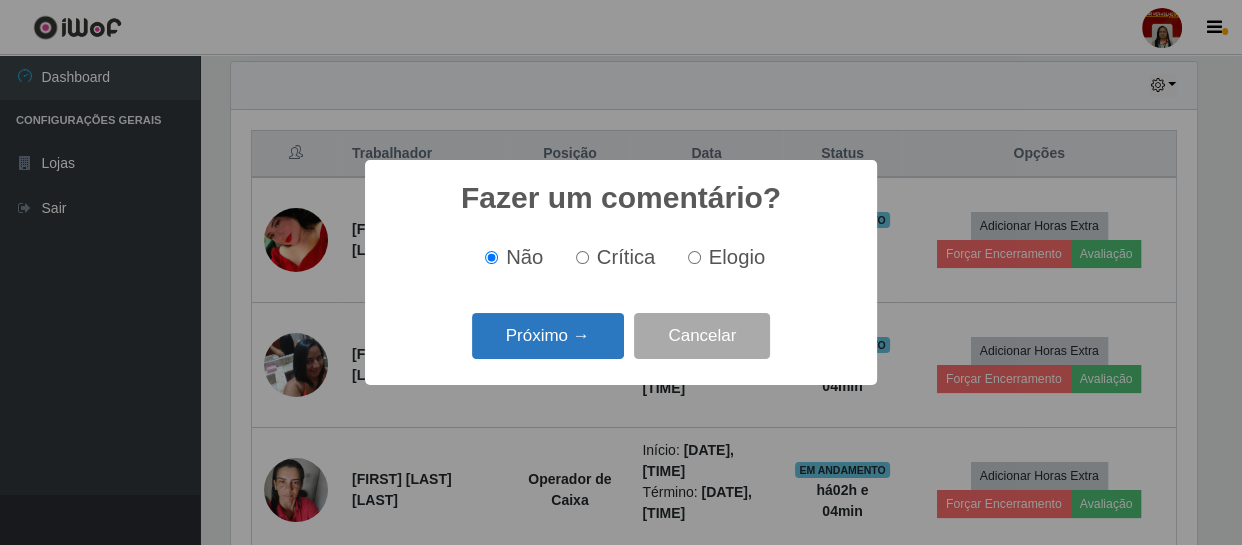 click on "Próximo →" at bounding box center (548, 336) 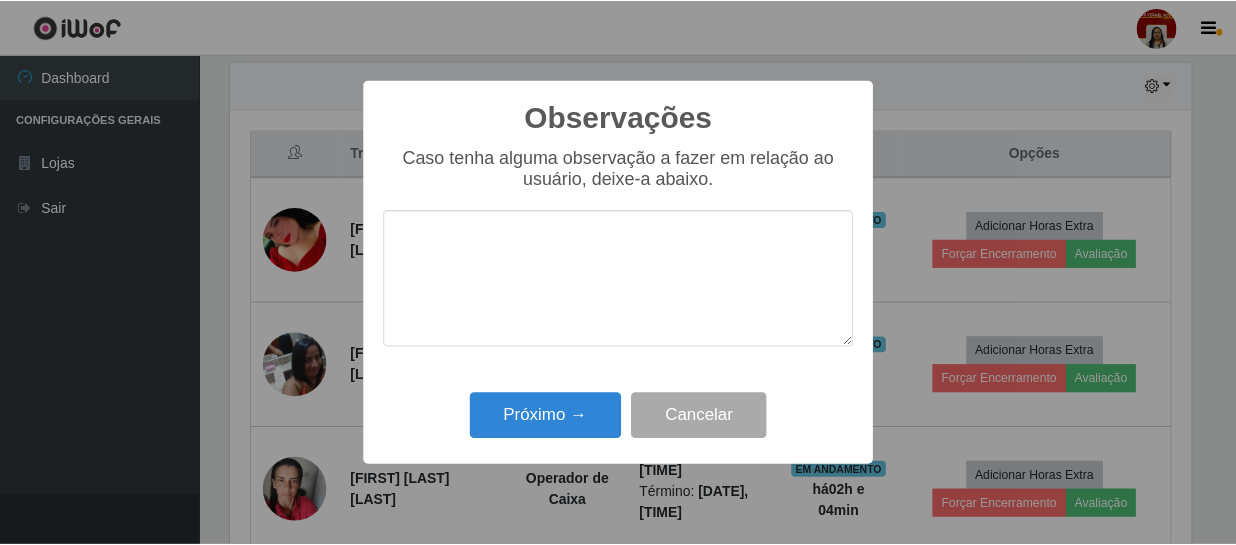 scroll, scrollTop: 999585, scrollLeft: 999033, axis: both 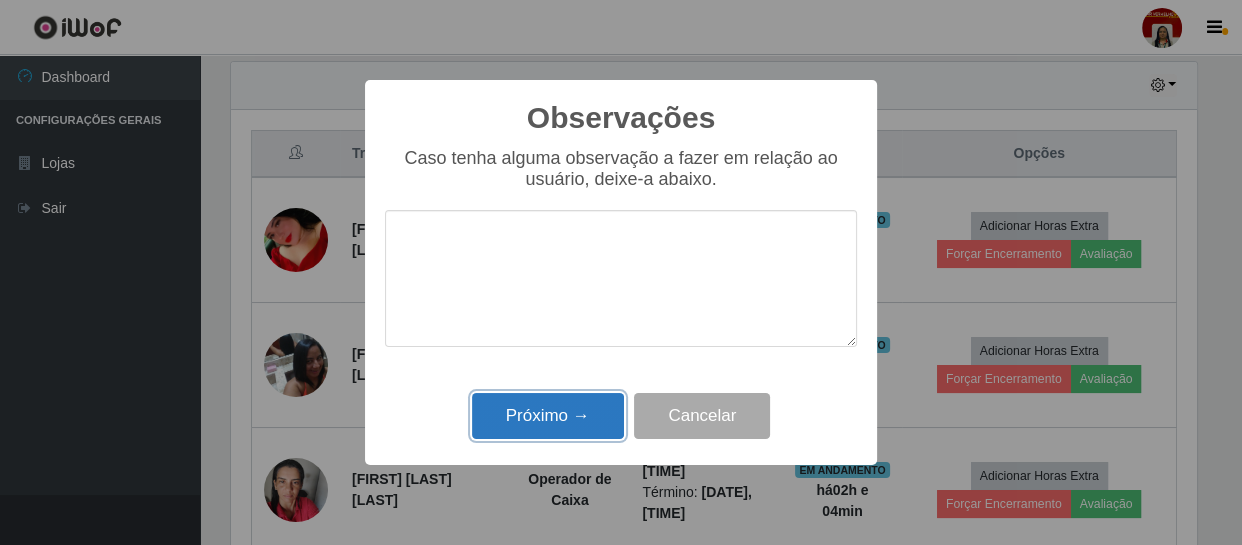 click on "Próximo →" at bounding box center [548, 416] 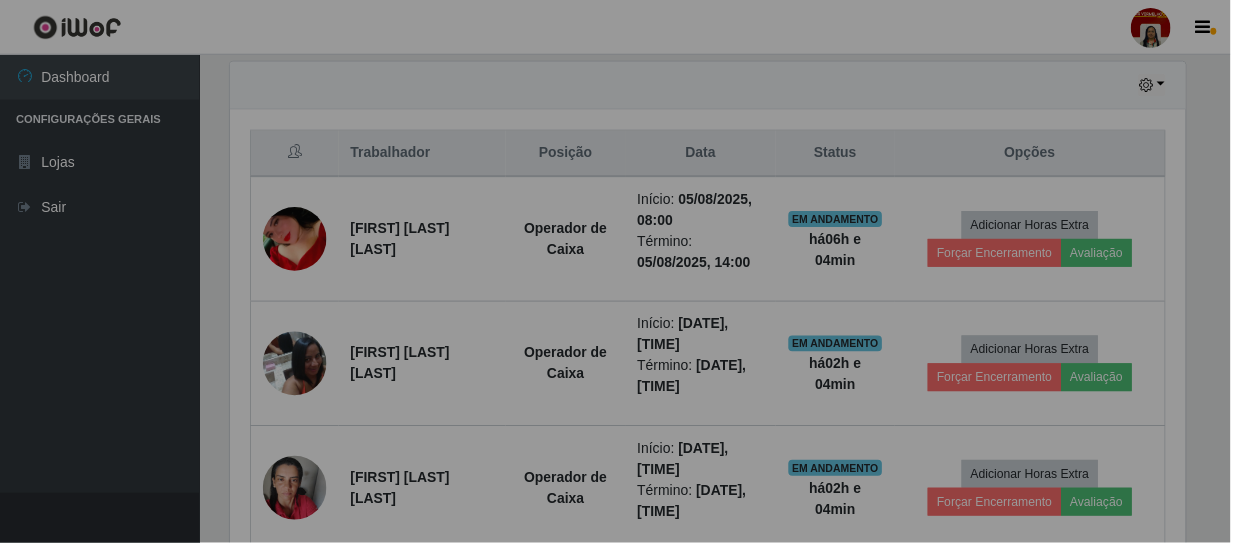 scroll, scrollTop: 999585, scrollLeft: 999025, axis: both 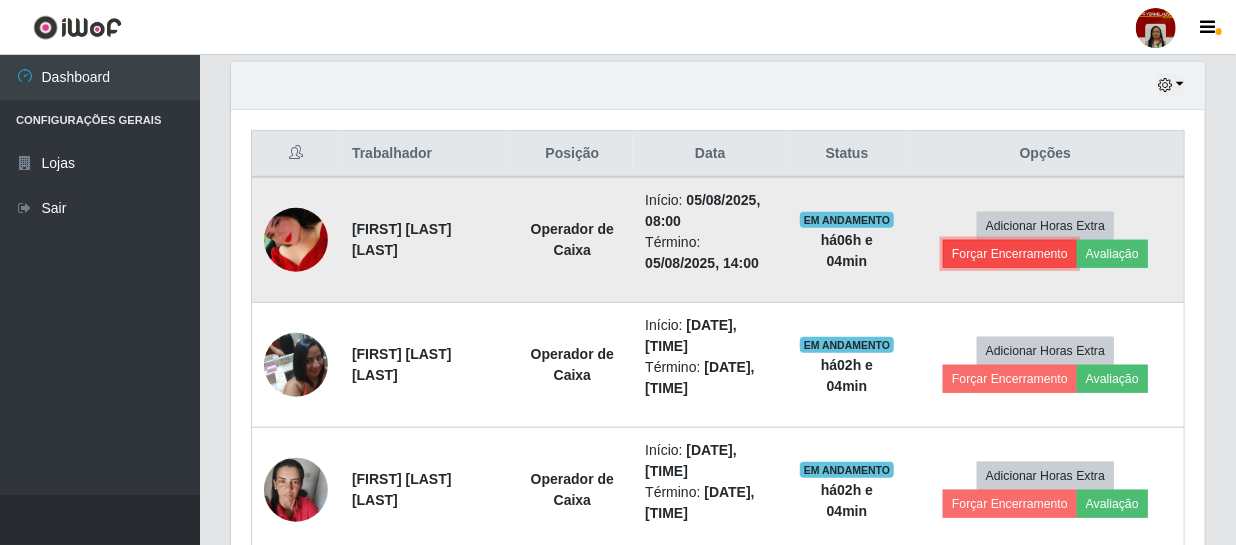 click on "Forçar Encerramento" at bounding box center (1010, 254) 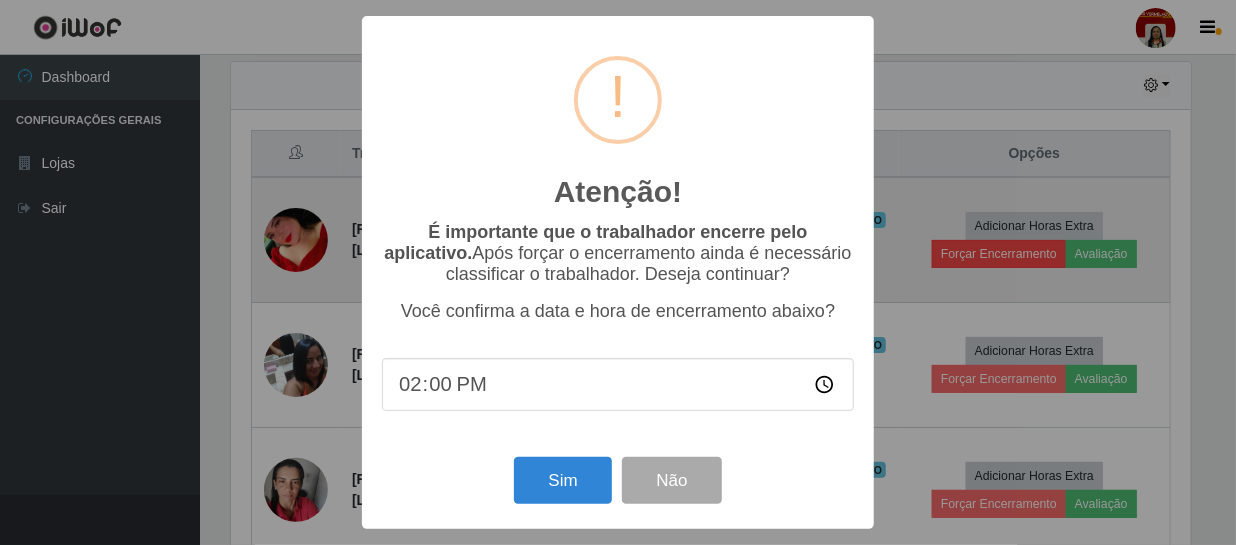 scroll, scrollTop: 999585, scrollLeft: 999033, axis: both 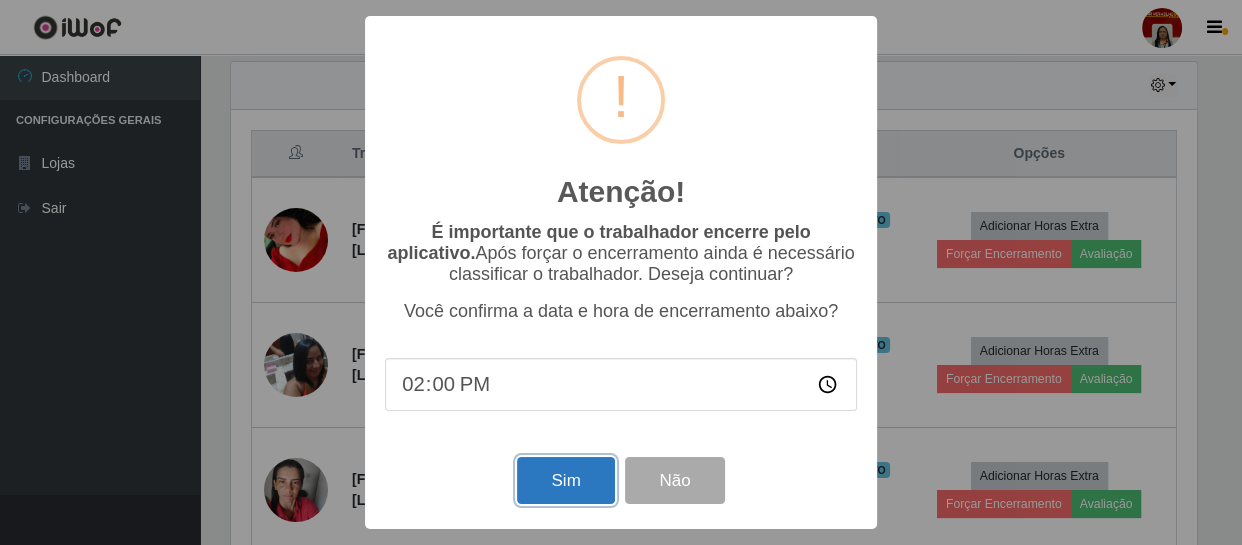 click on "Sim" at bounding box center [565, 480] 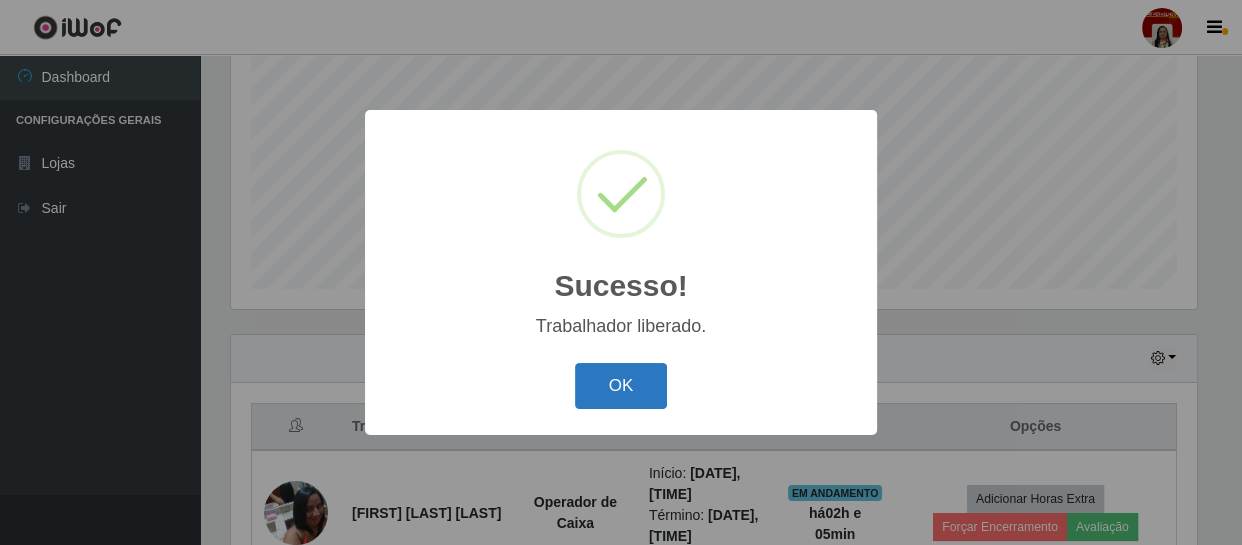 click on "OK" at bounding box center (621, 386) 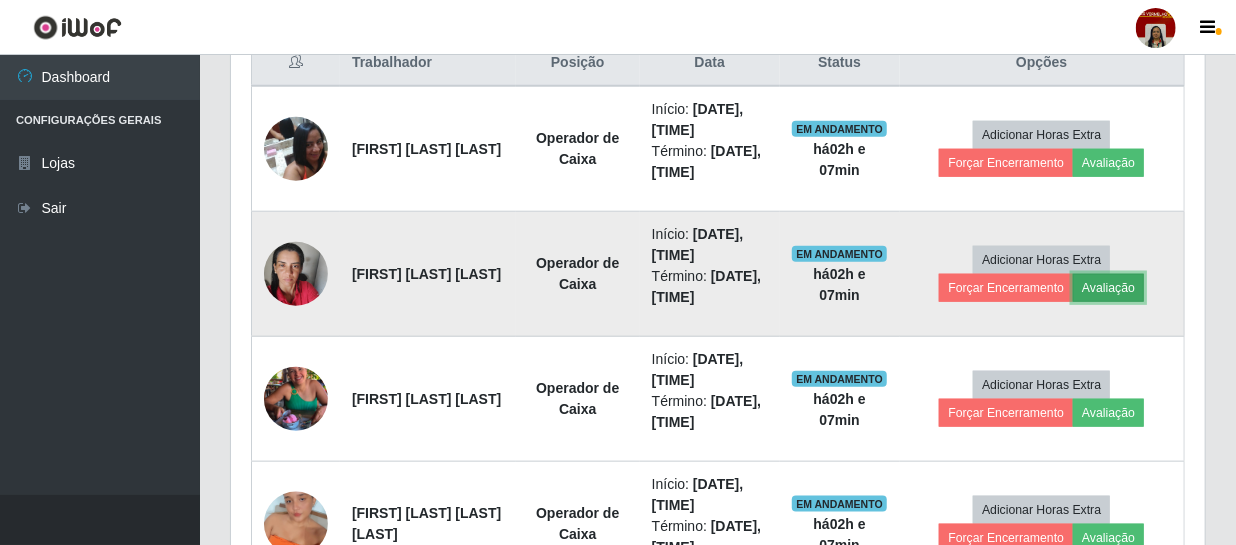 click on "Avaliação" at bounding box center [1108, 288] 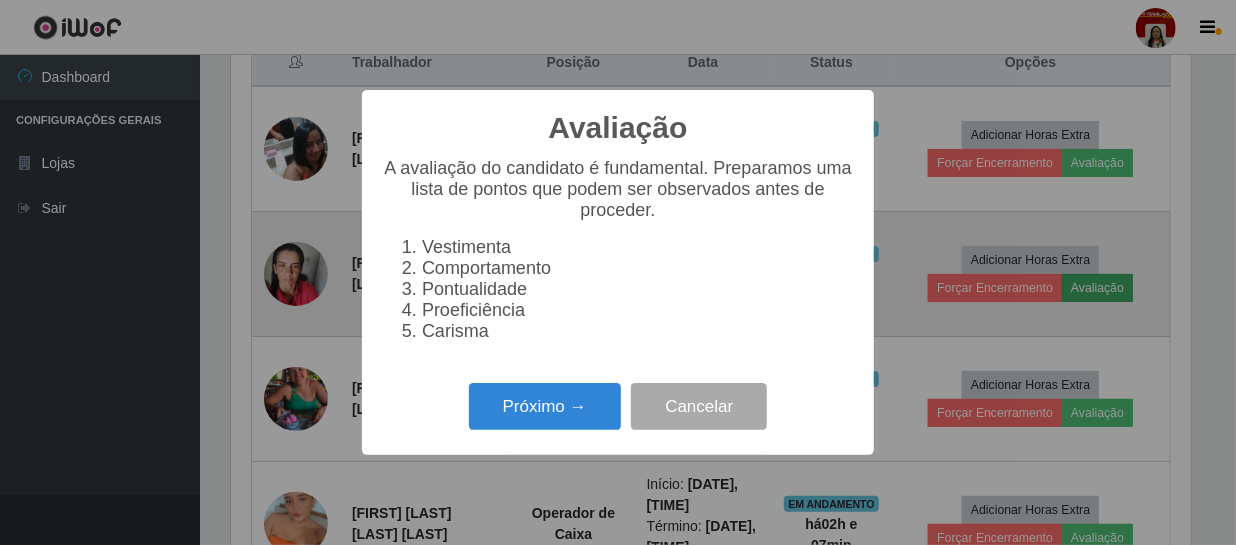 scroll, scrollTop: 999585, scrollLeft: 999033, axis: both 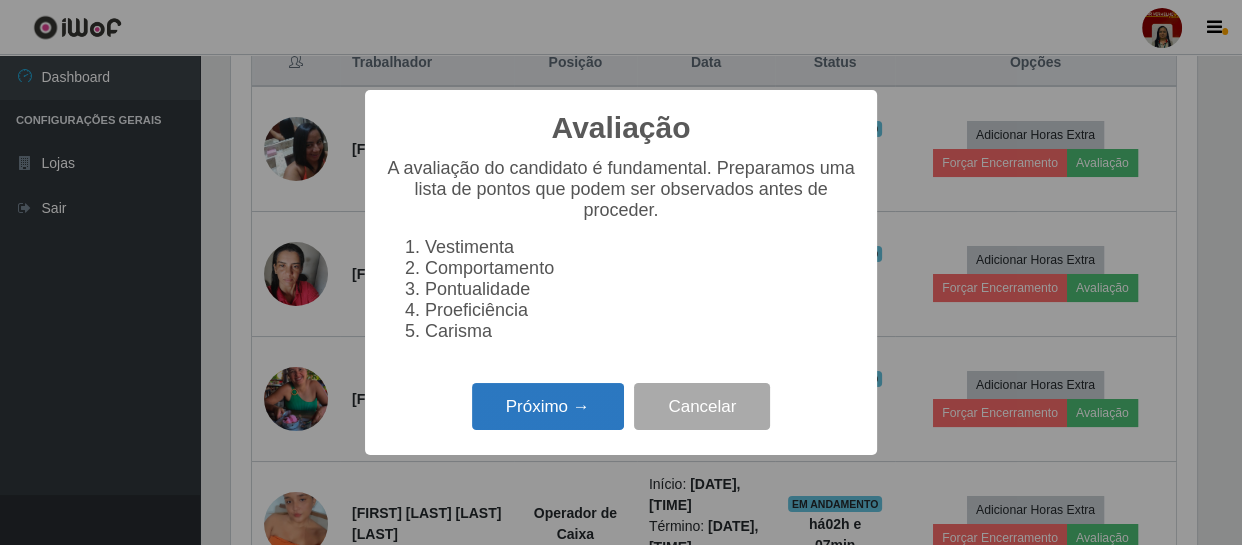 click on "Próximo →" at bounding box center (548, 406) 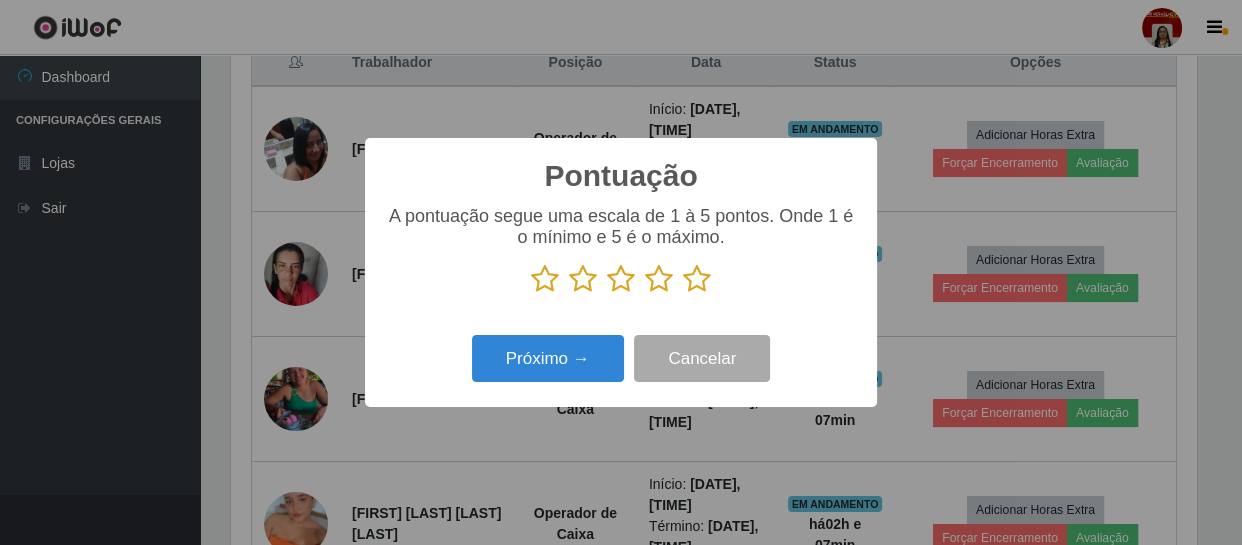 click at bounding box center [697, 279] 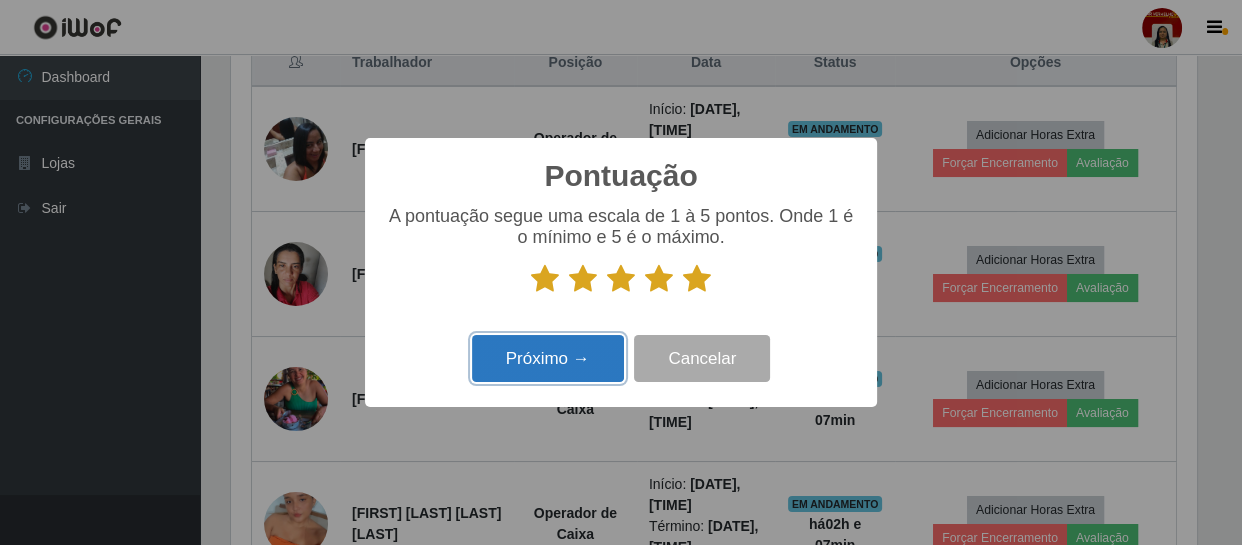 click on "Próximo →" at bounding box center [548, 358] 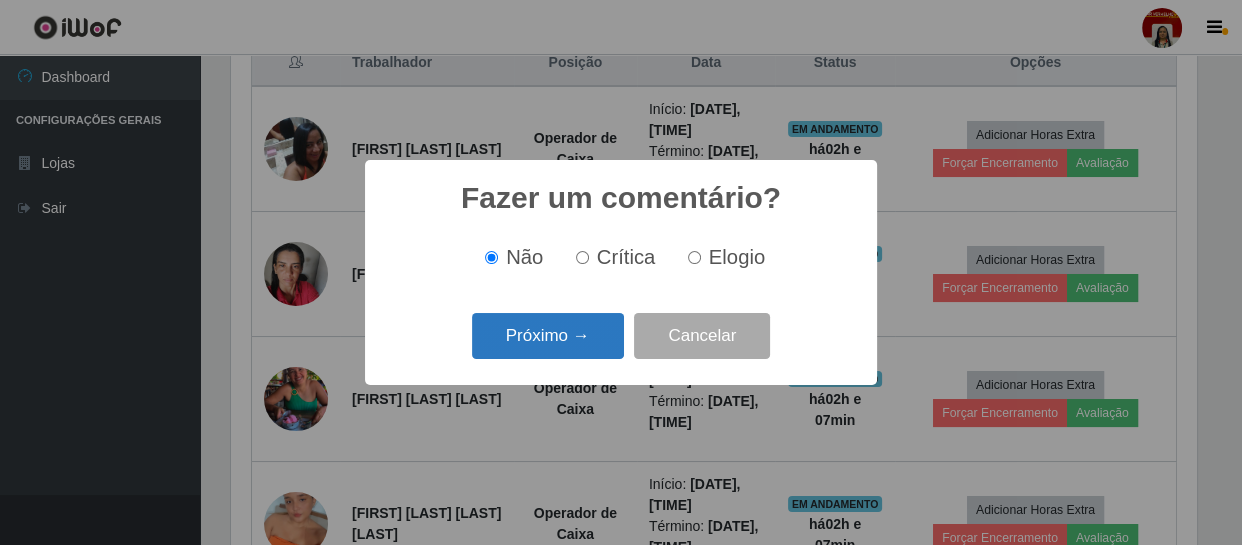 click on "Próximo →" at bounding box center [548, 336] 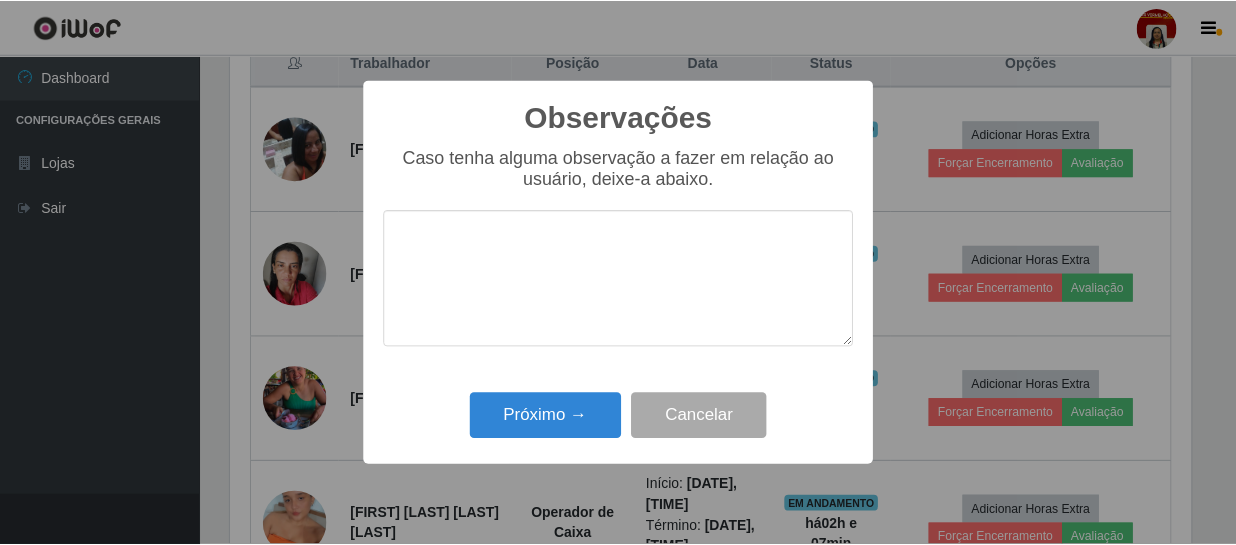 scroll, scrollTop: 999585, scrollLeft: 999033, axis: both 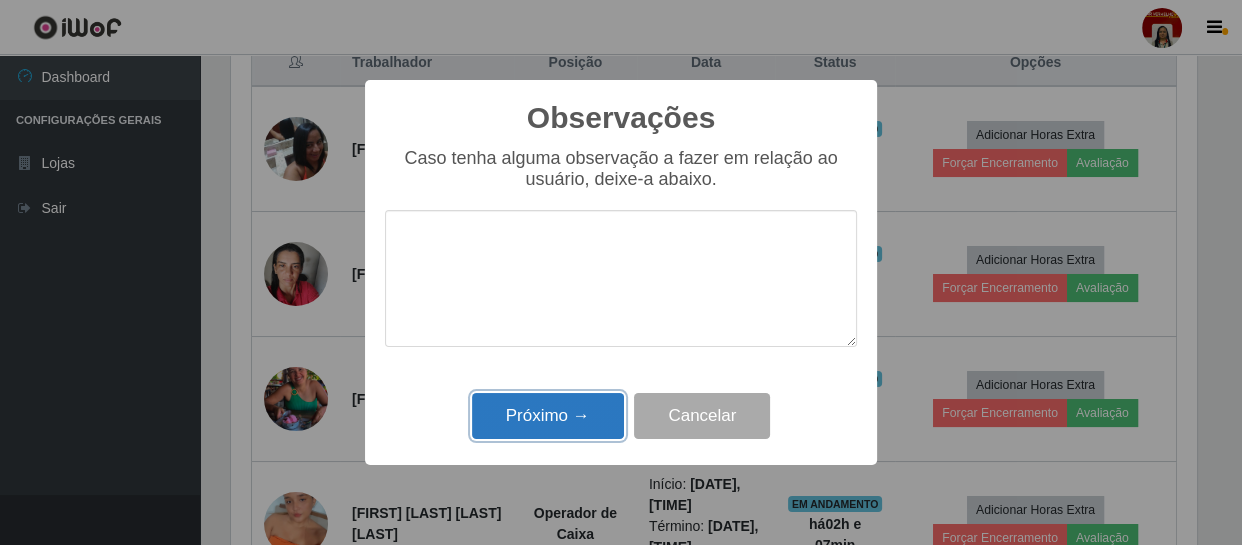 click on "Próximo →" at bounding box center (548, 416) 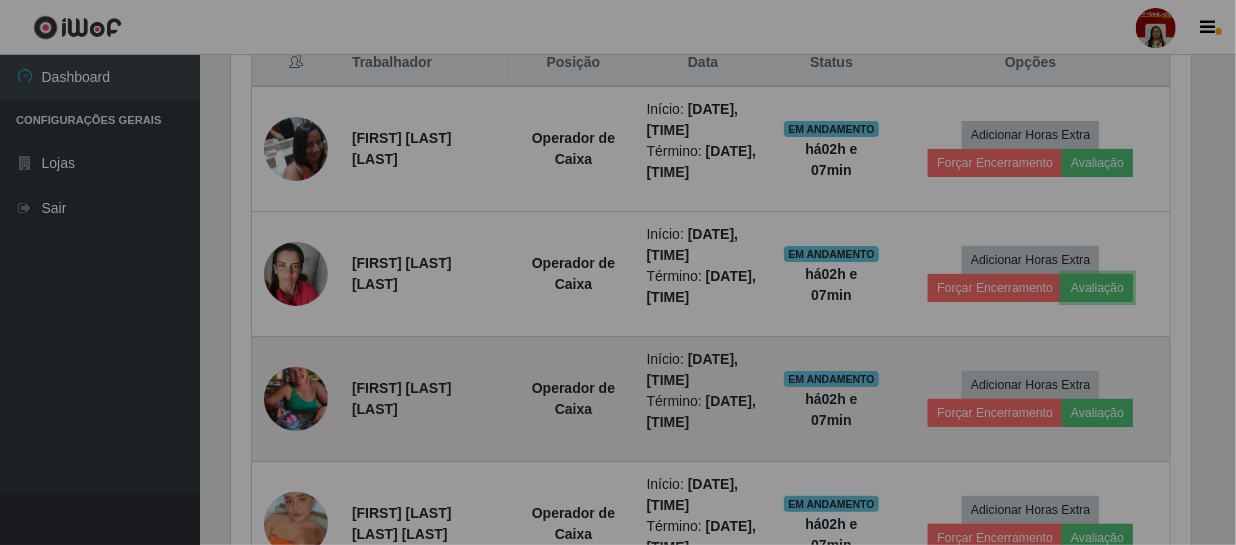 scroll, scrollTop: 999585, scrollLeft: 999025, axis: both 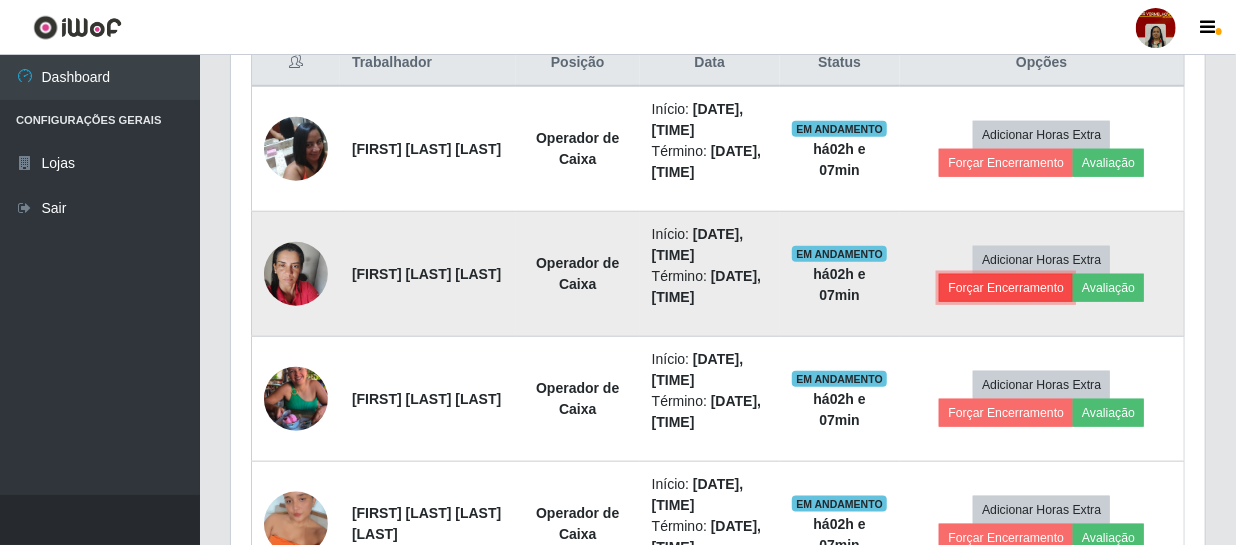 click on "Forçar Encerramento" at bounding box center [1006, 288] 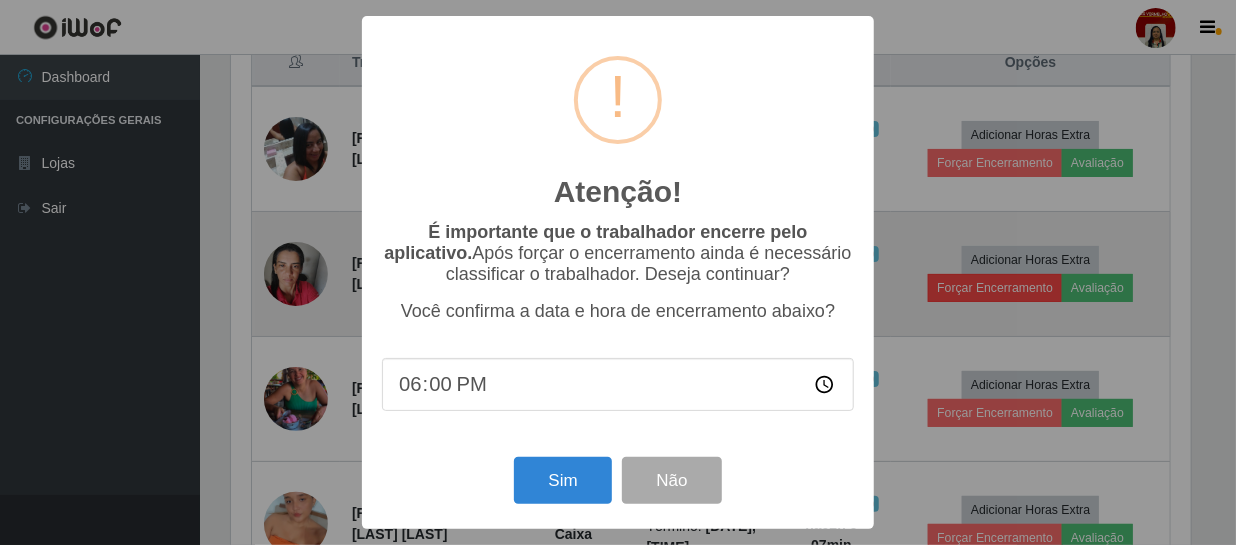 scroll, scrollTop: 999585, scrollLeft: 999033, axis: both 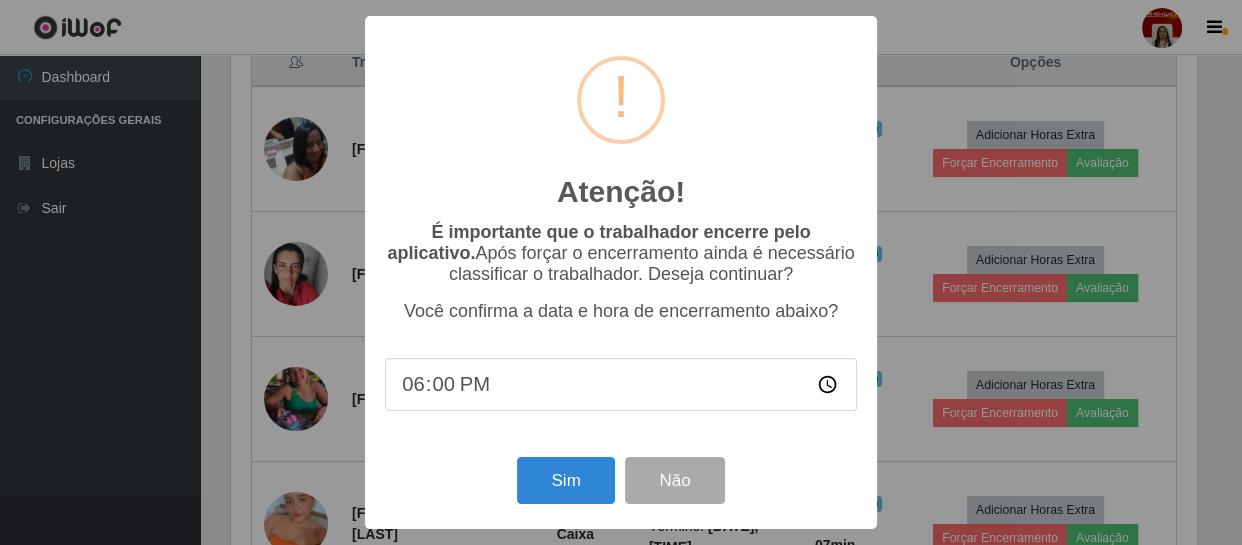 click on "18:00" at bounding box center [621, 384] 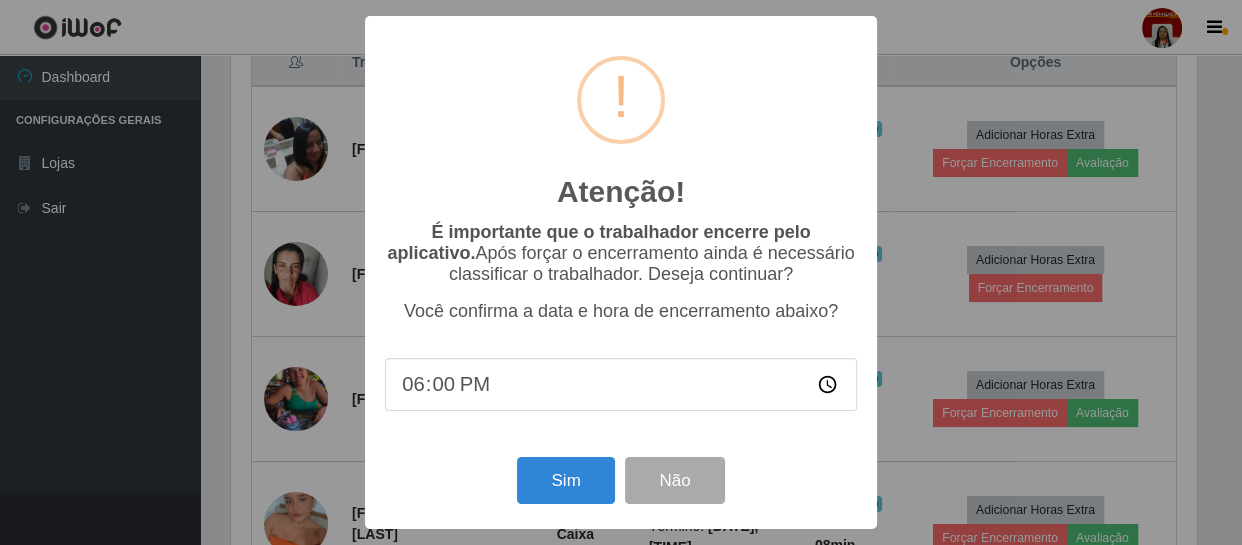 click on "18:00" at bounding box center [621, 384] 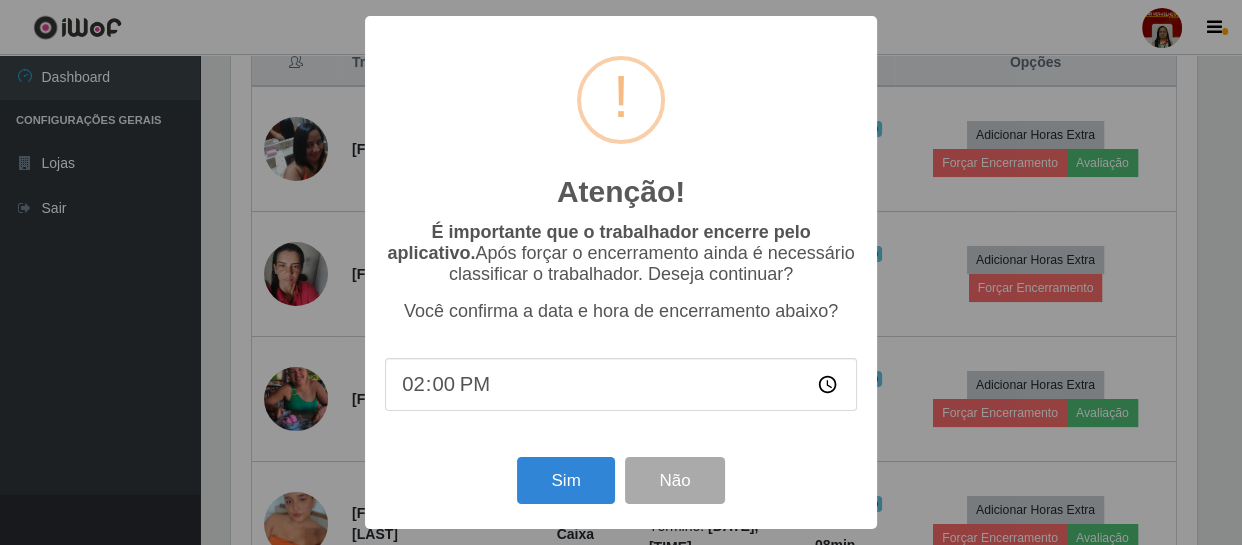 type on "14:08" 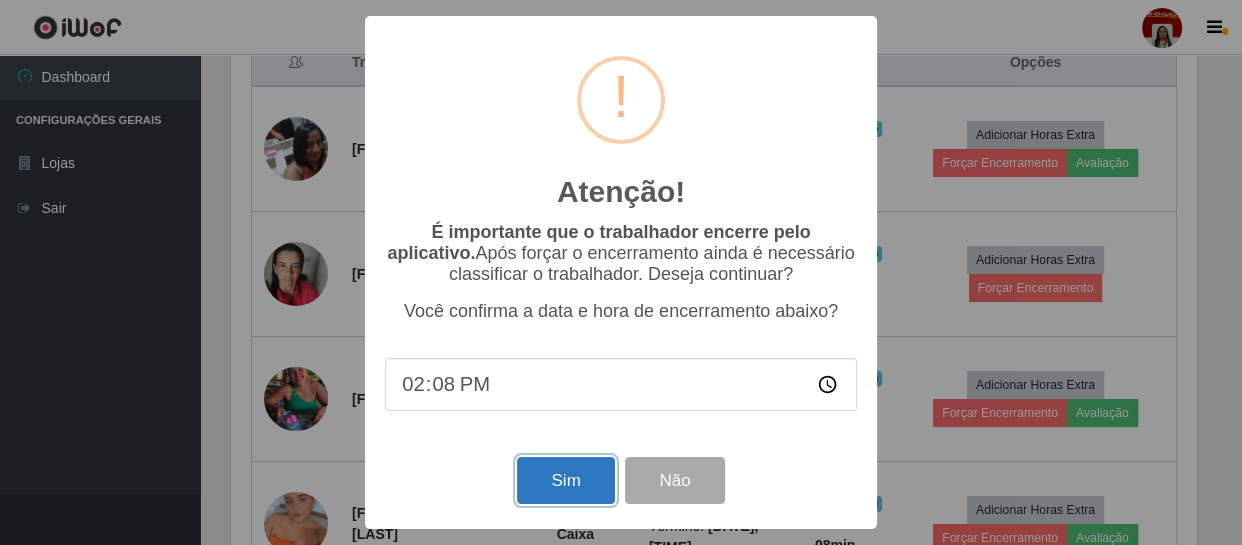 click on "Sim" at bounding box center (565, 480) 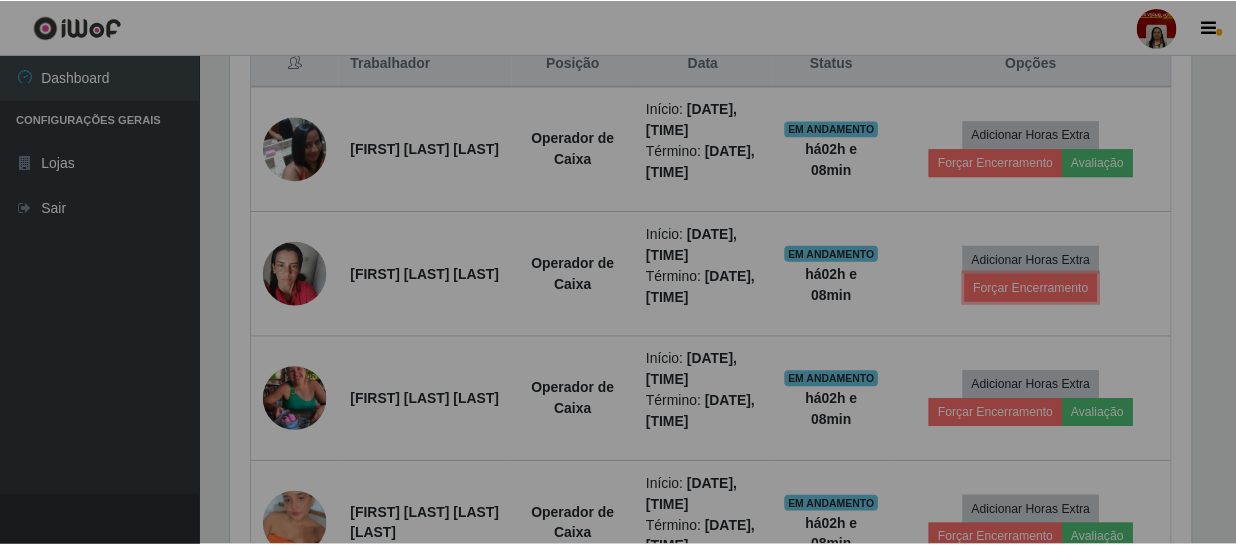 scroll, scrollTop: 999585, scrollLeft: 999025, axis: both 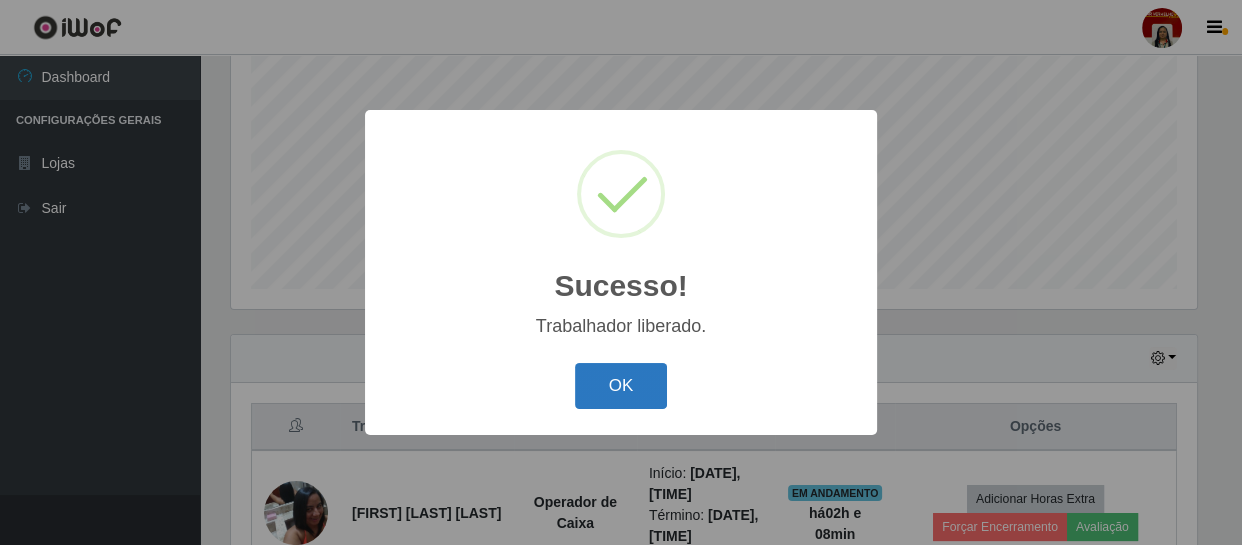 click on "OK" at bounding box center (621, 386) 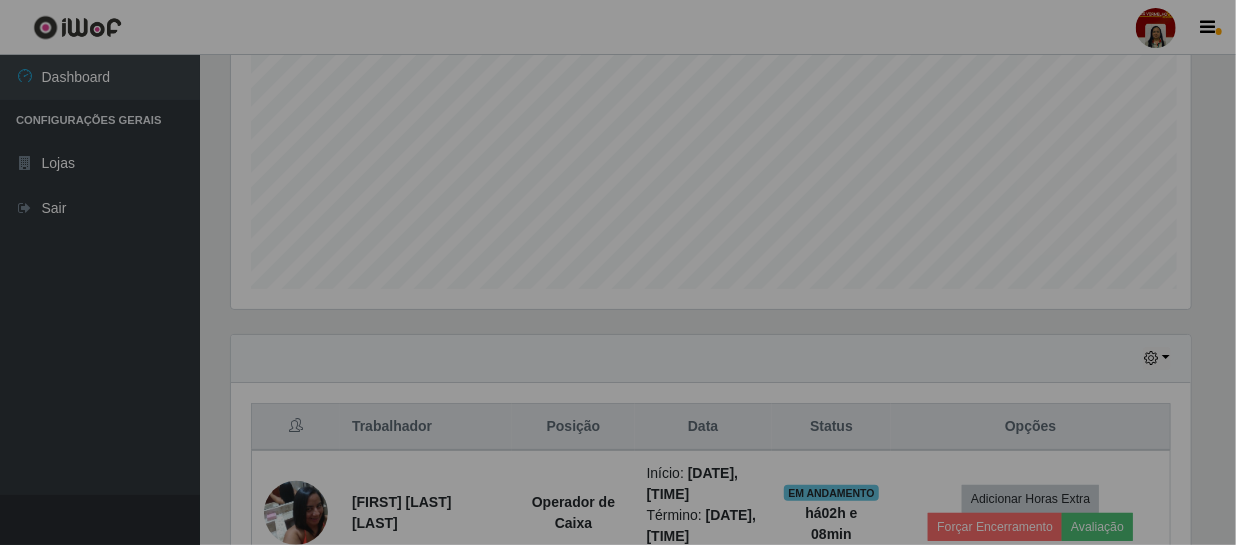 scroll, scrollTop: 999585, scrollLeft: 999025, axis: both 